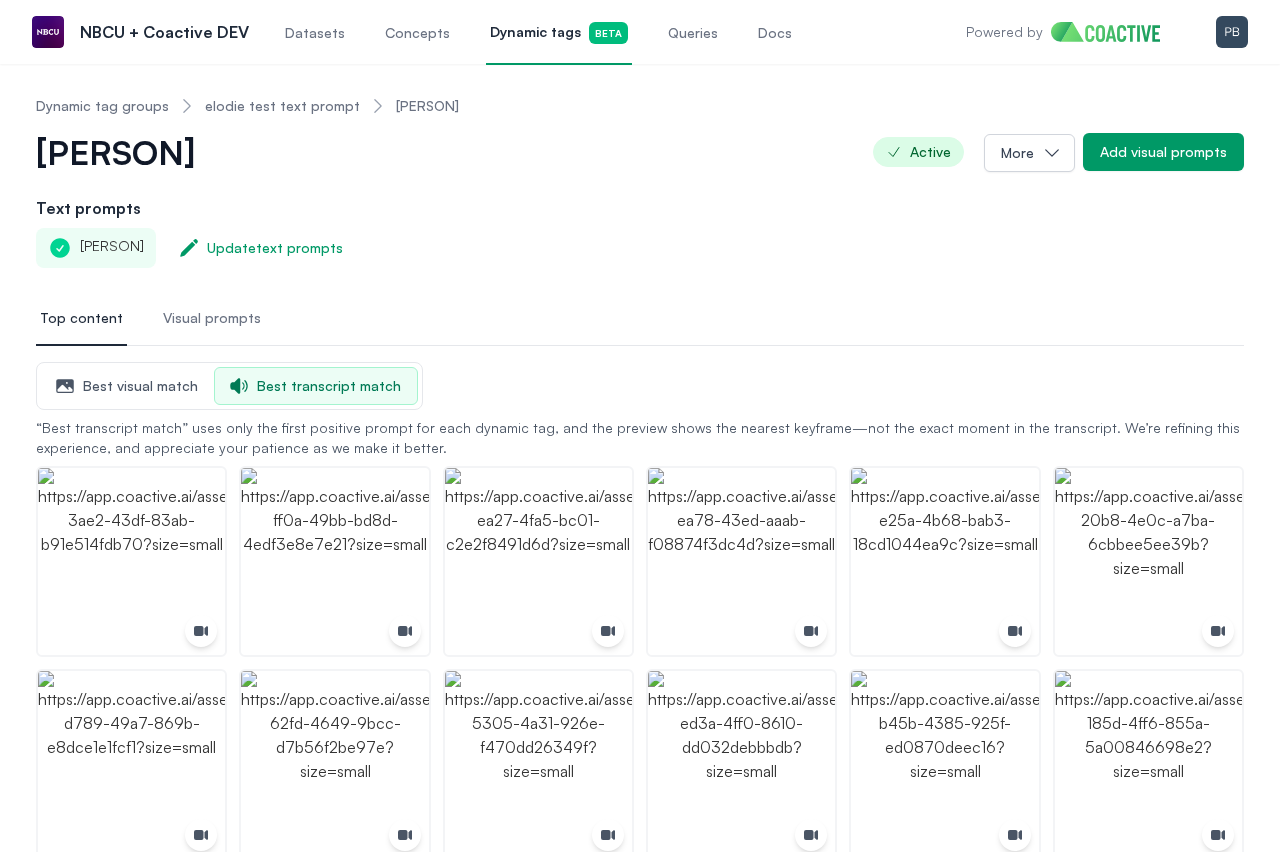 scroll, scrollTop: 0, scrollLeft: 0, axis: both 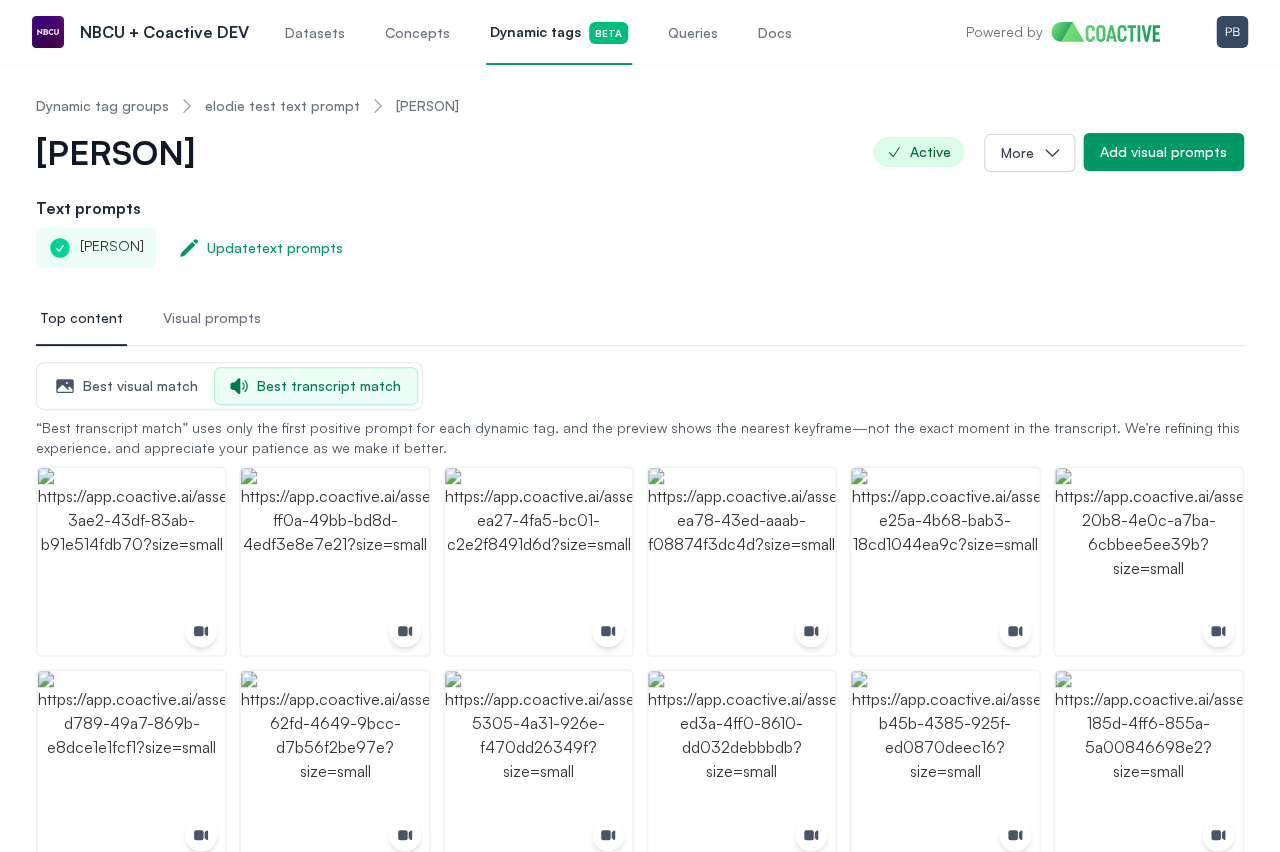 click on "Datasets" at bounding box center [315, 32] 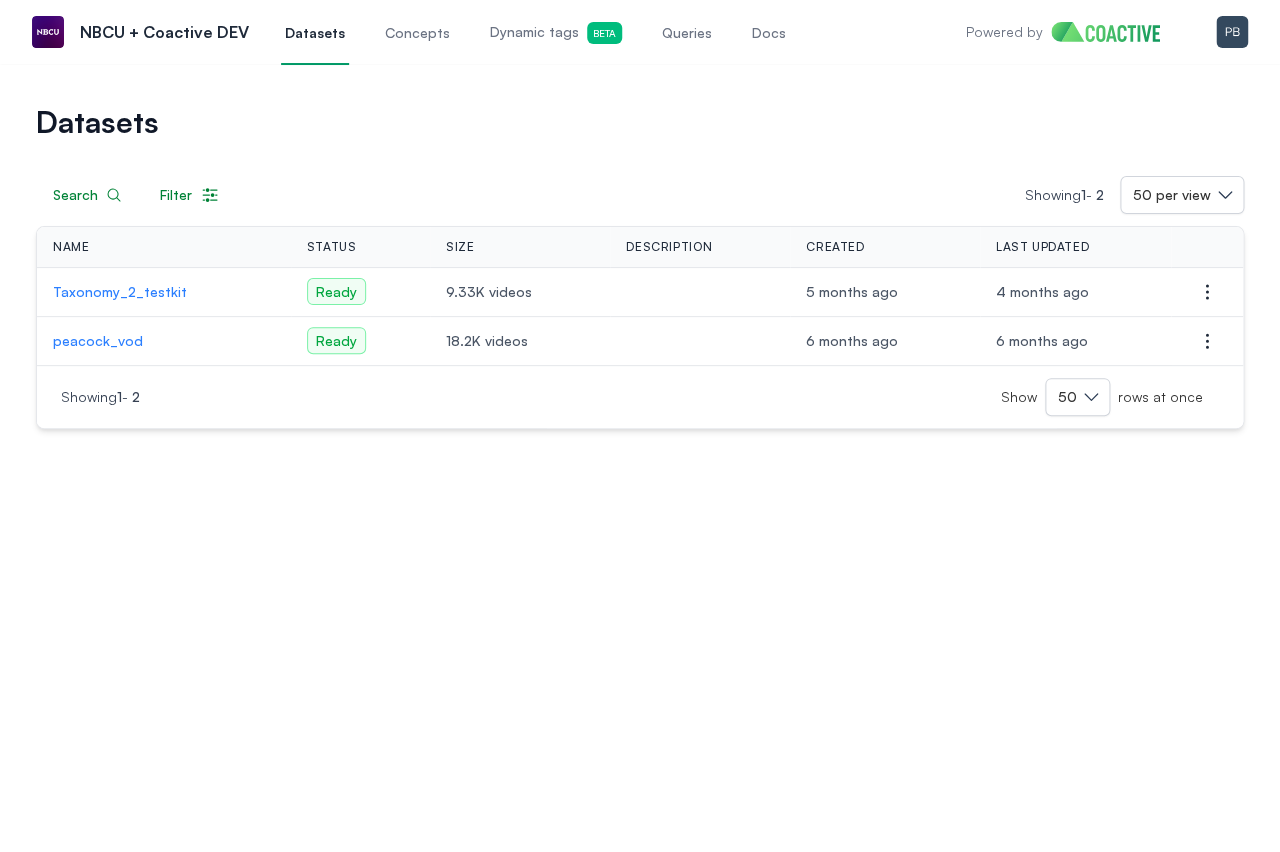 click on "peacock_vod" at bounding box center (164, 341) 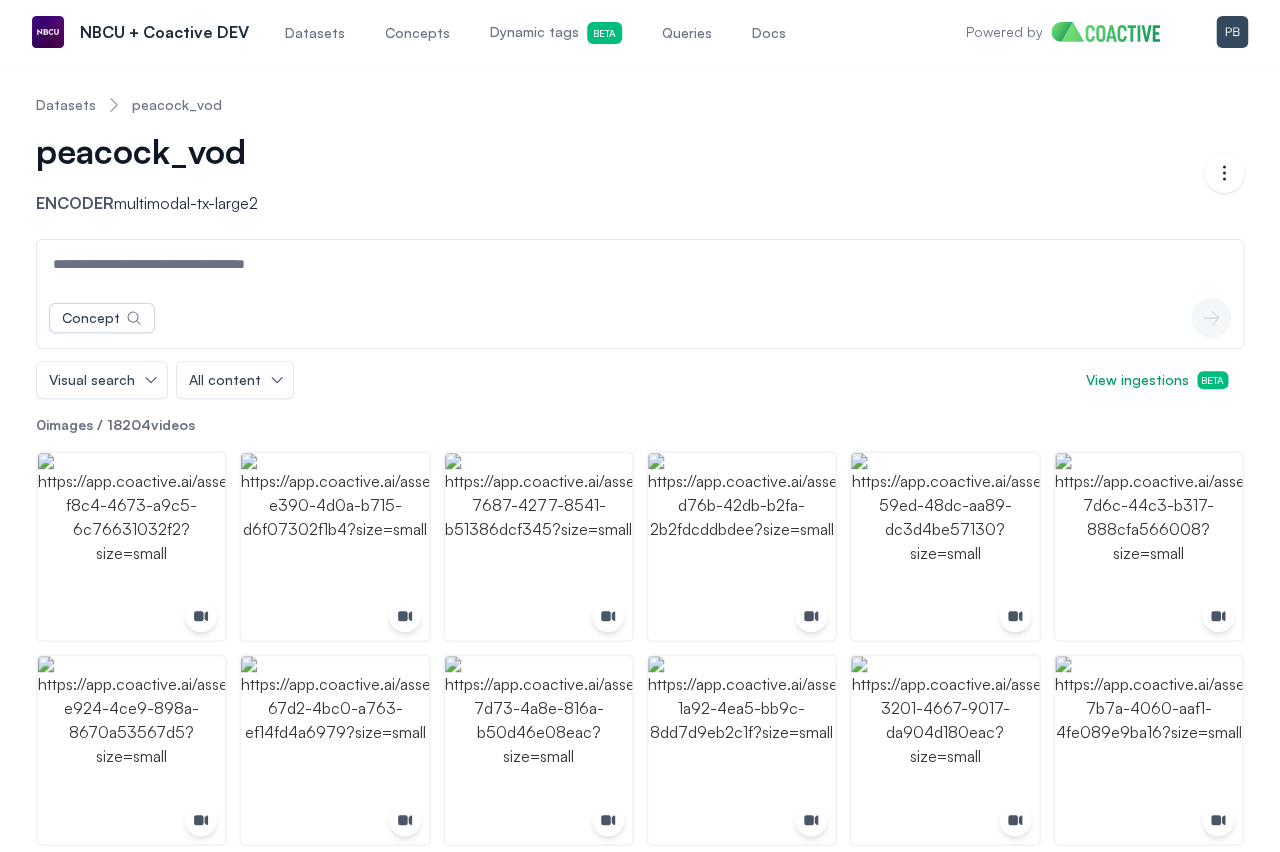 scroll, scrollTop: 0, scrollLeft: 0, axis: both 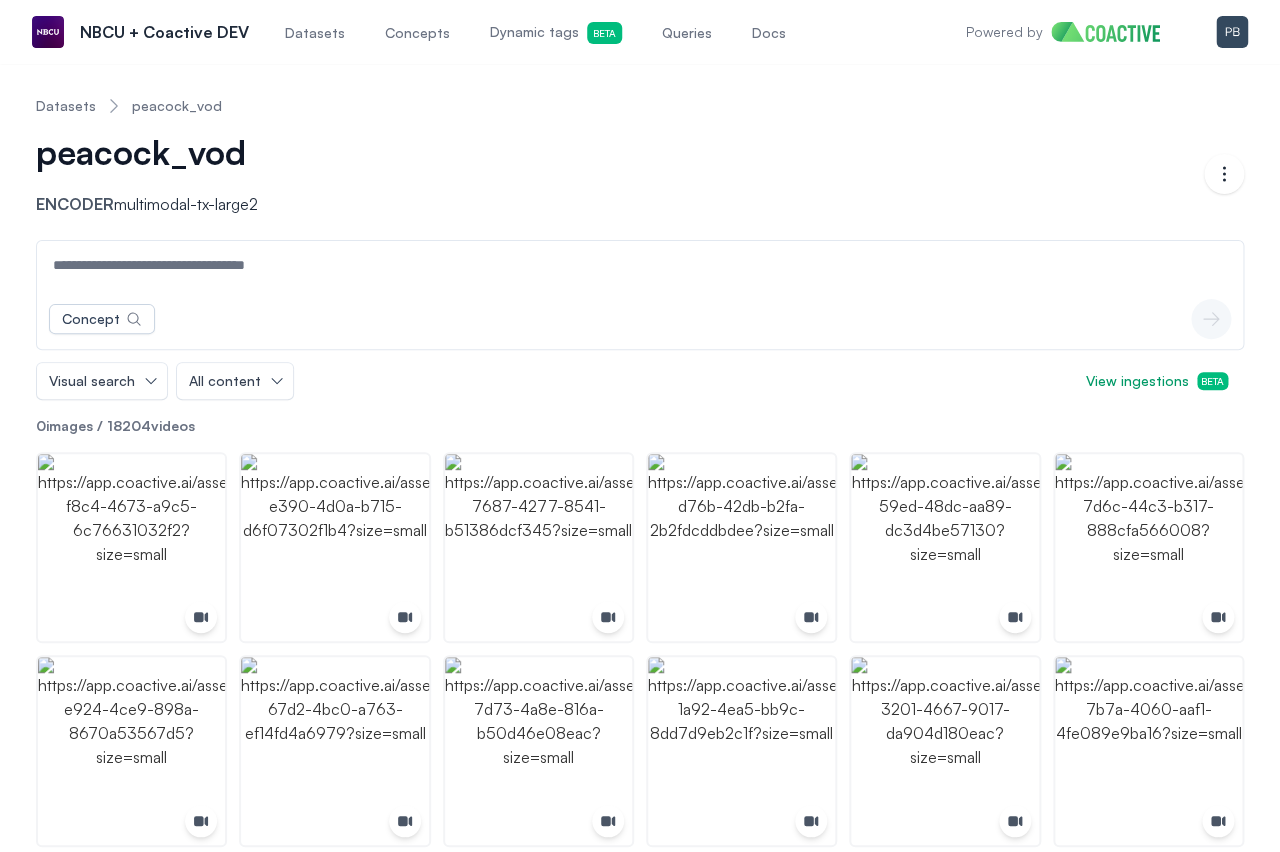 click on "Queries" at bounding box center [687, 33] 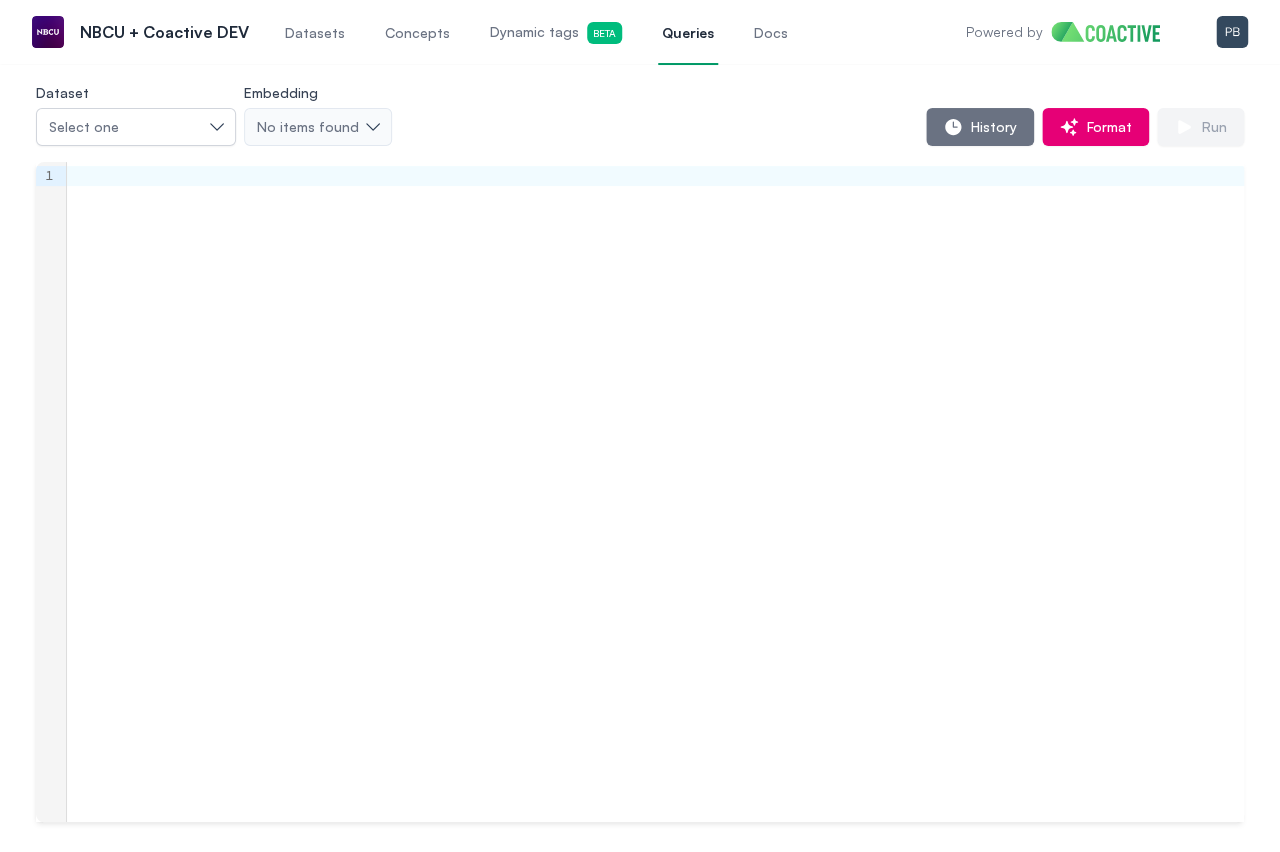 click on "Dynamic tags Beta" at bounding box center [556, 33] 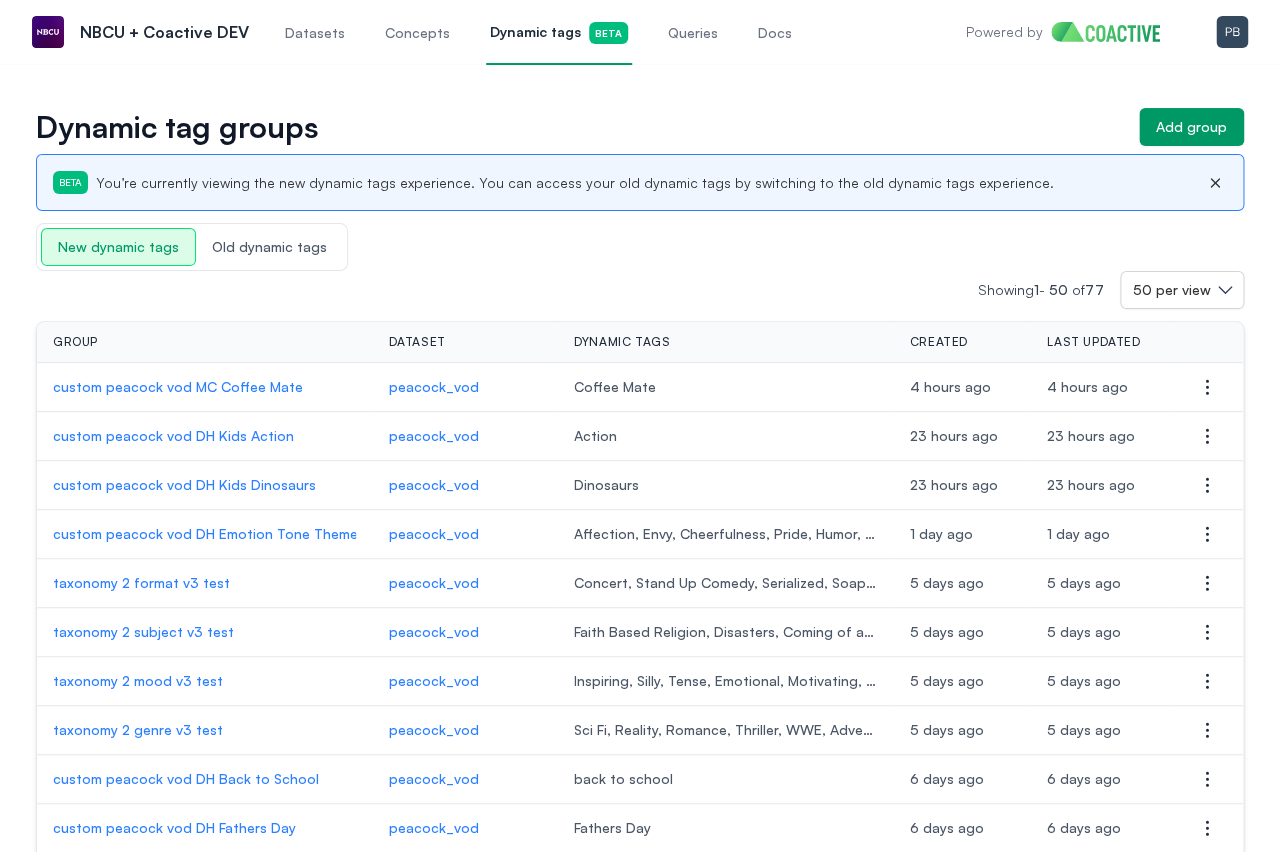 scroll, scrollTop: 40, scrollLeft: 0, axis: vertical 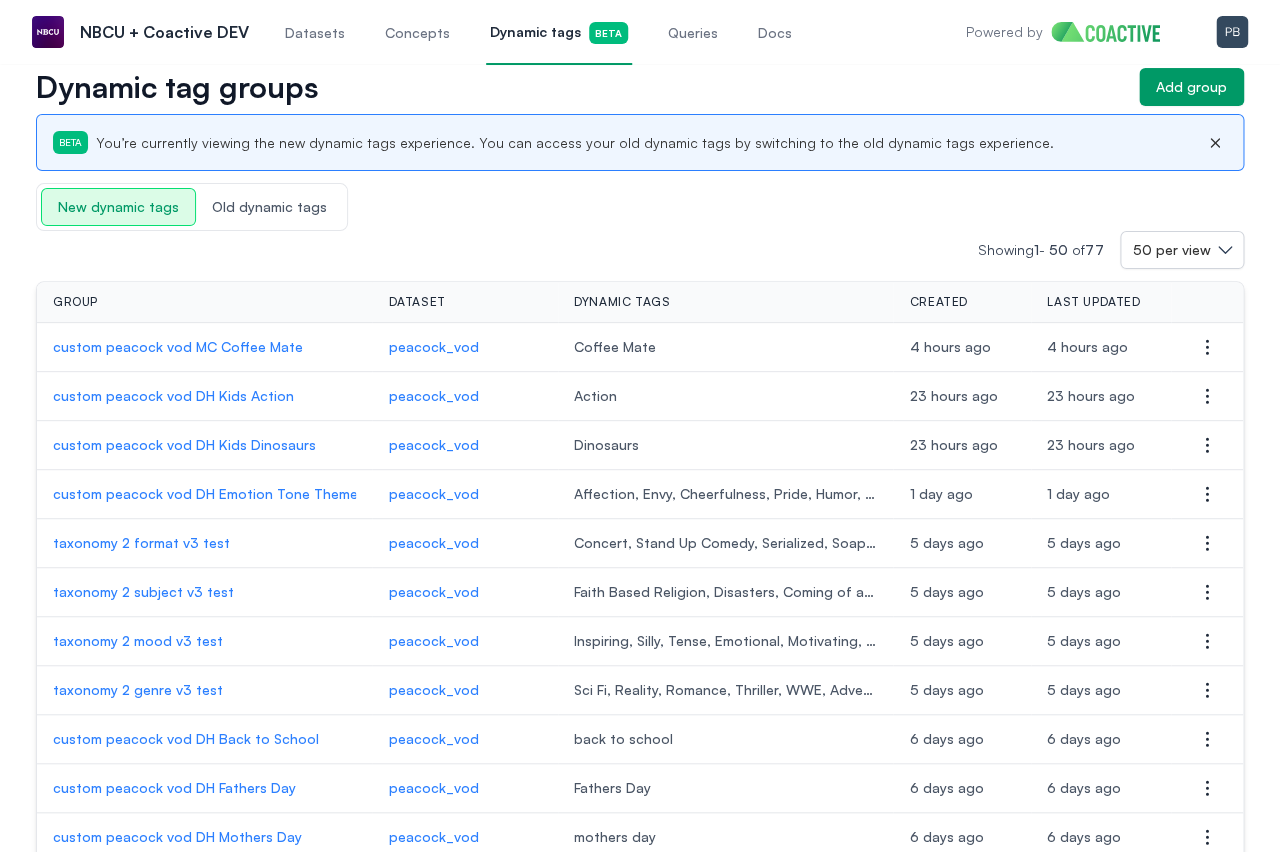 click on "Concepts" at bounding box center [417, 33] 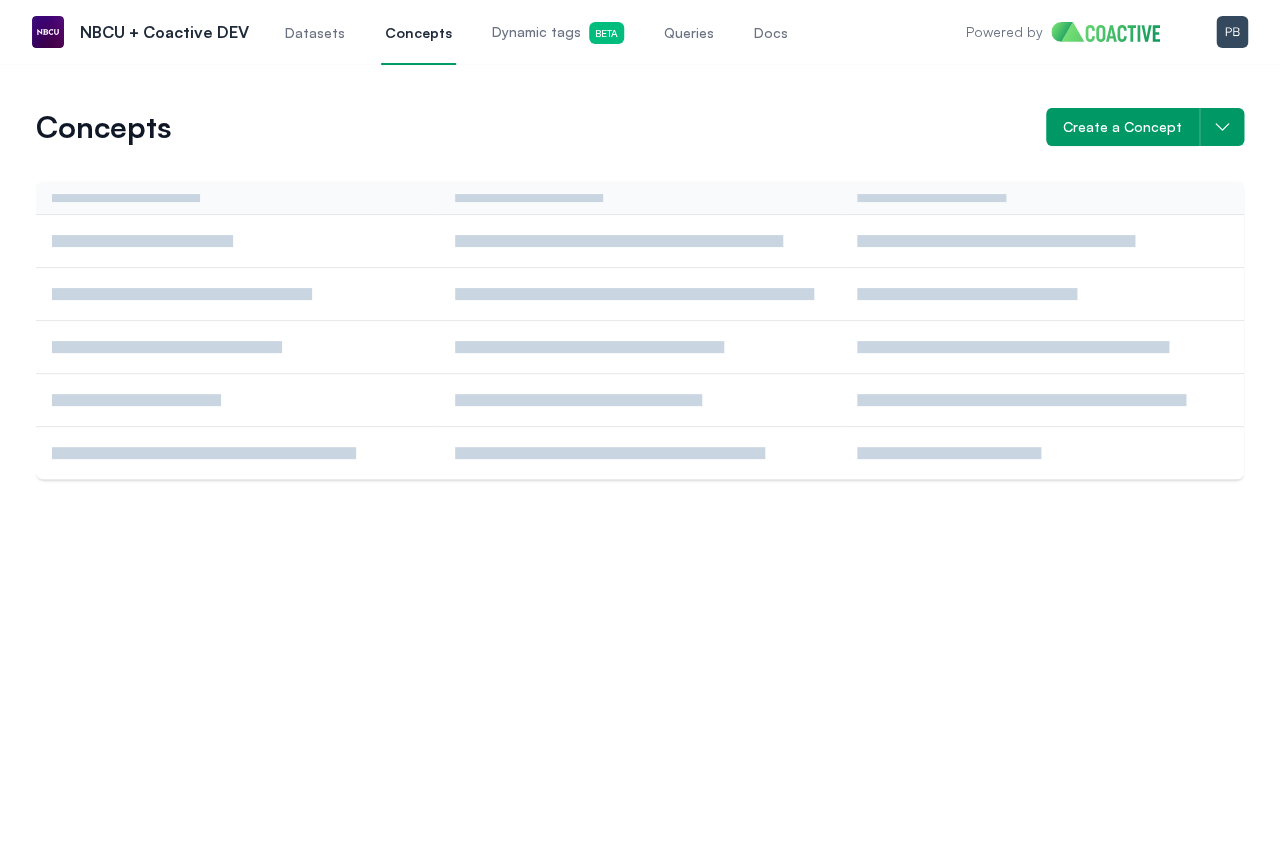 scroll, scrollTop: 0, scrollLeft: 0, axis: both 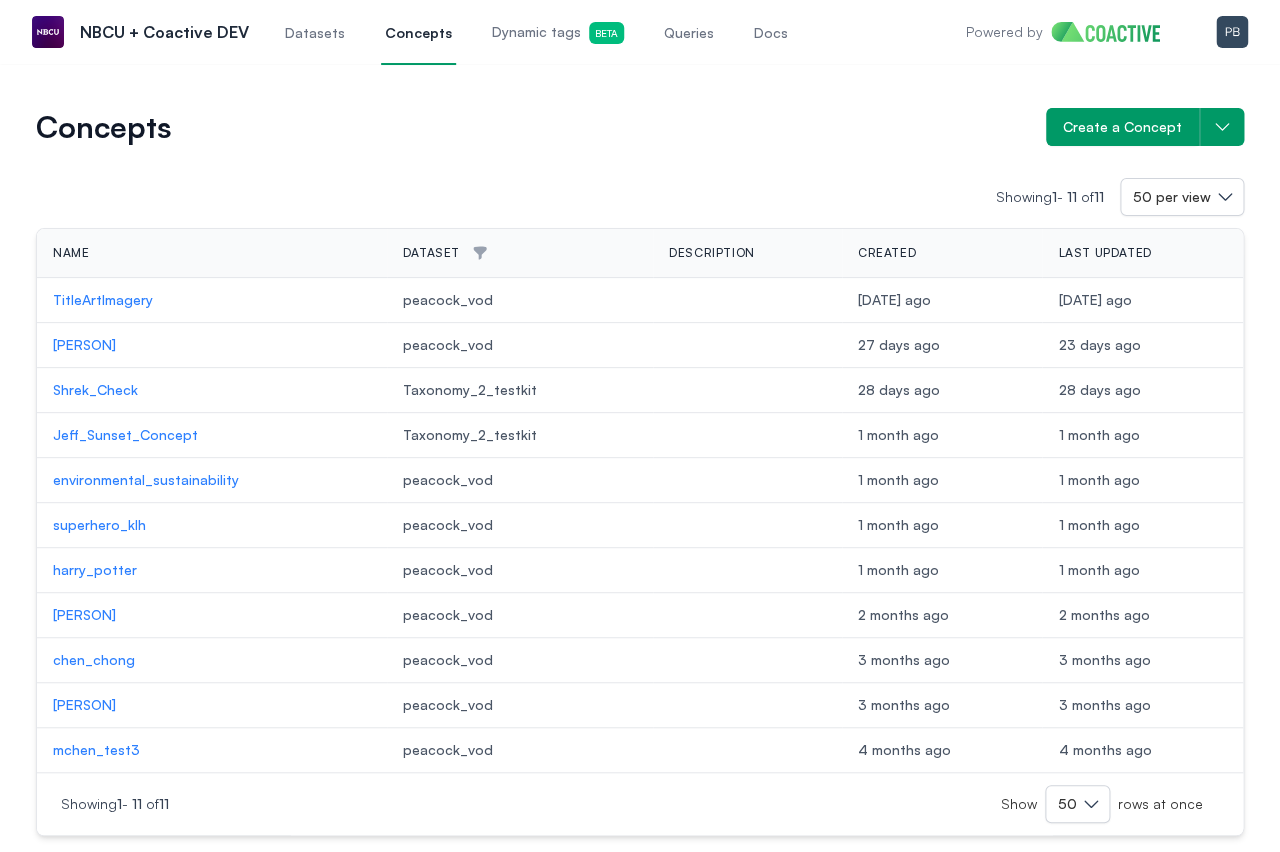 click on "TitleArtImagery" at bounding box center (212, 300) 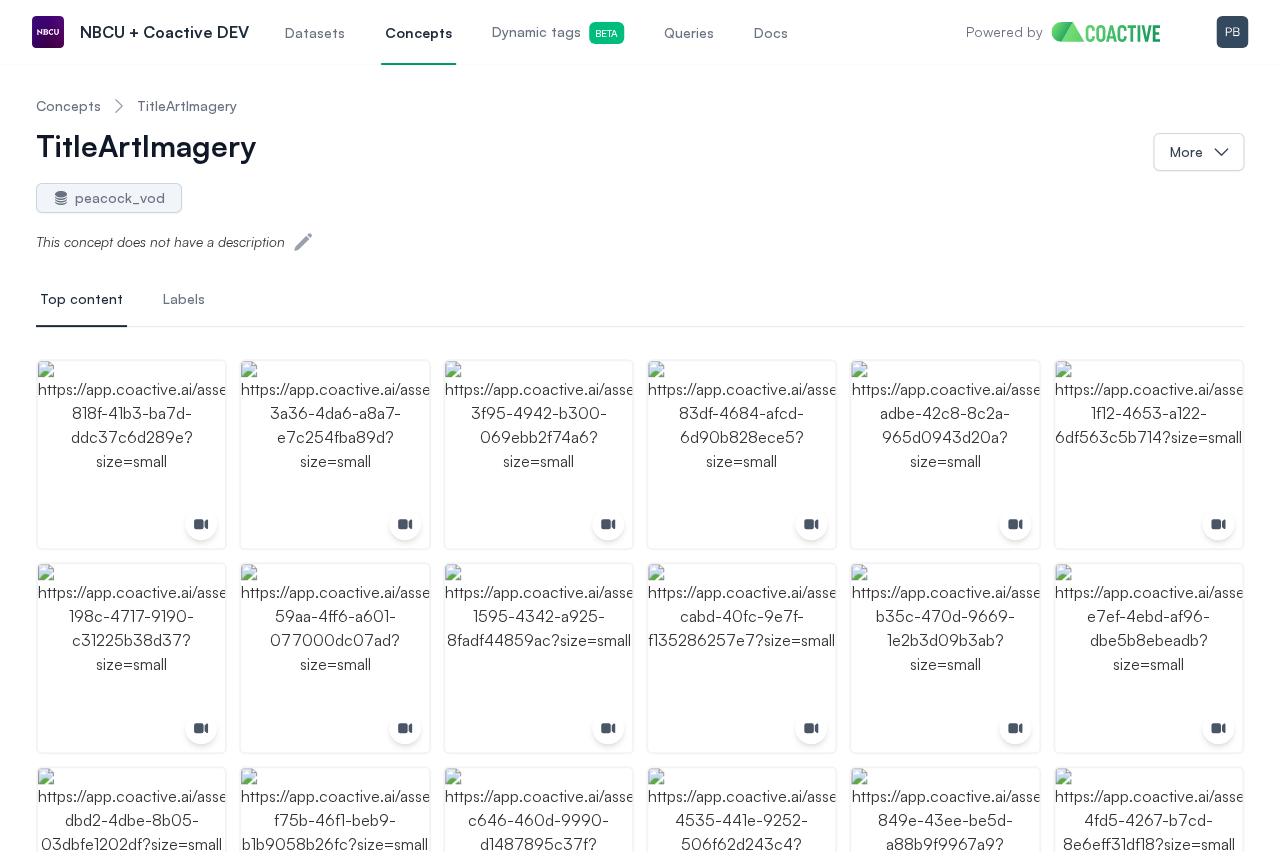click on "Concepts TitleArtImagery TitleArtImagery More peacock_vod" at bounding box center [640, 158] 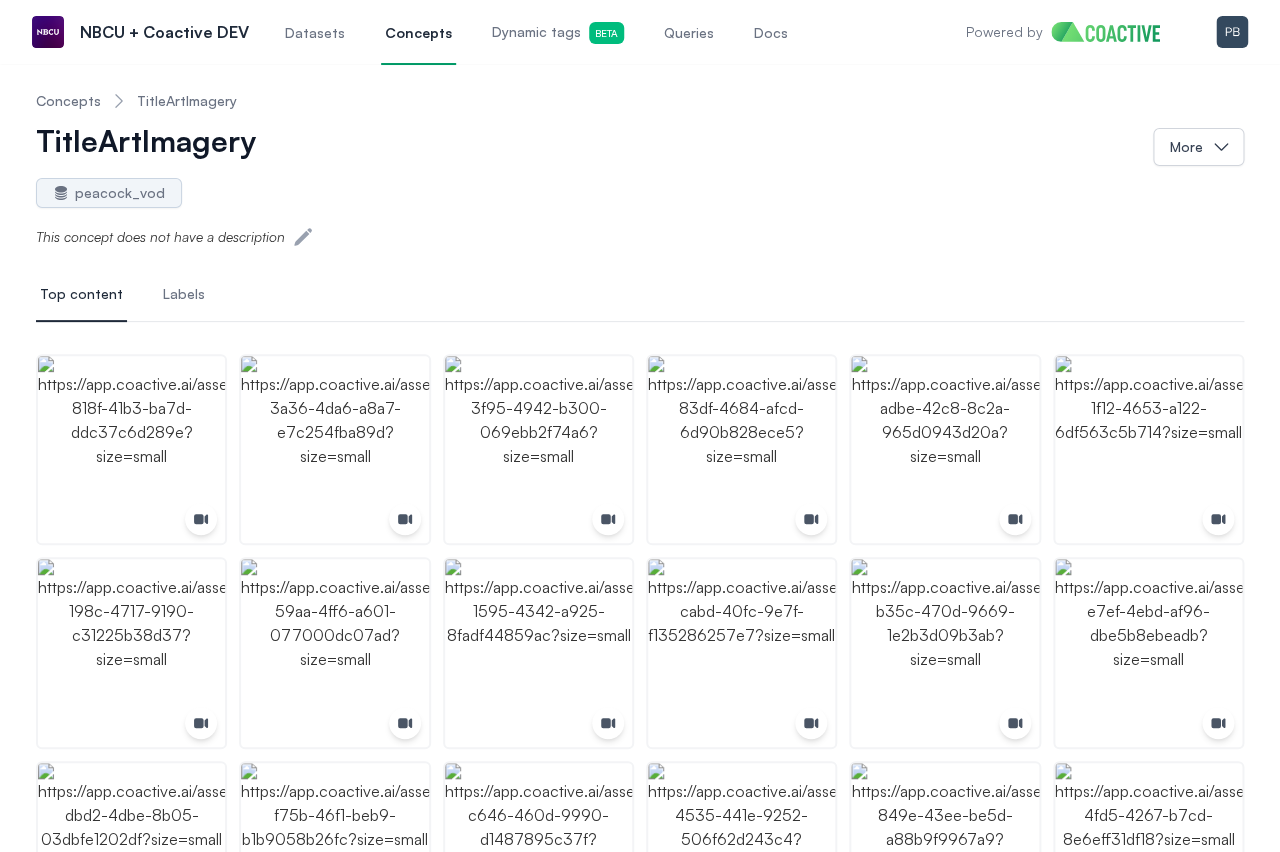 scroll, scrollTop: 0, scrollLeft: 0, axis: both 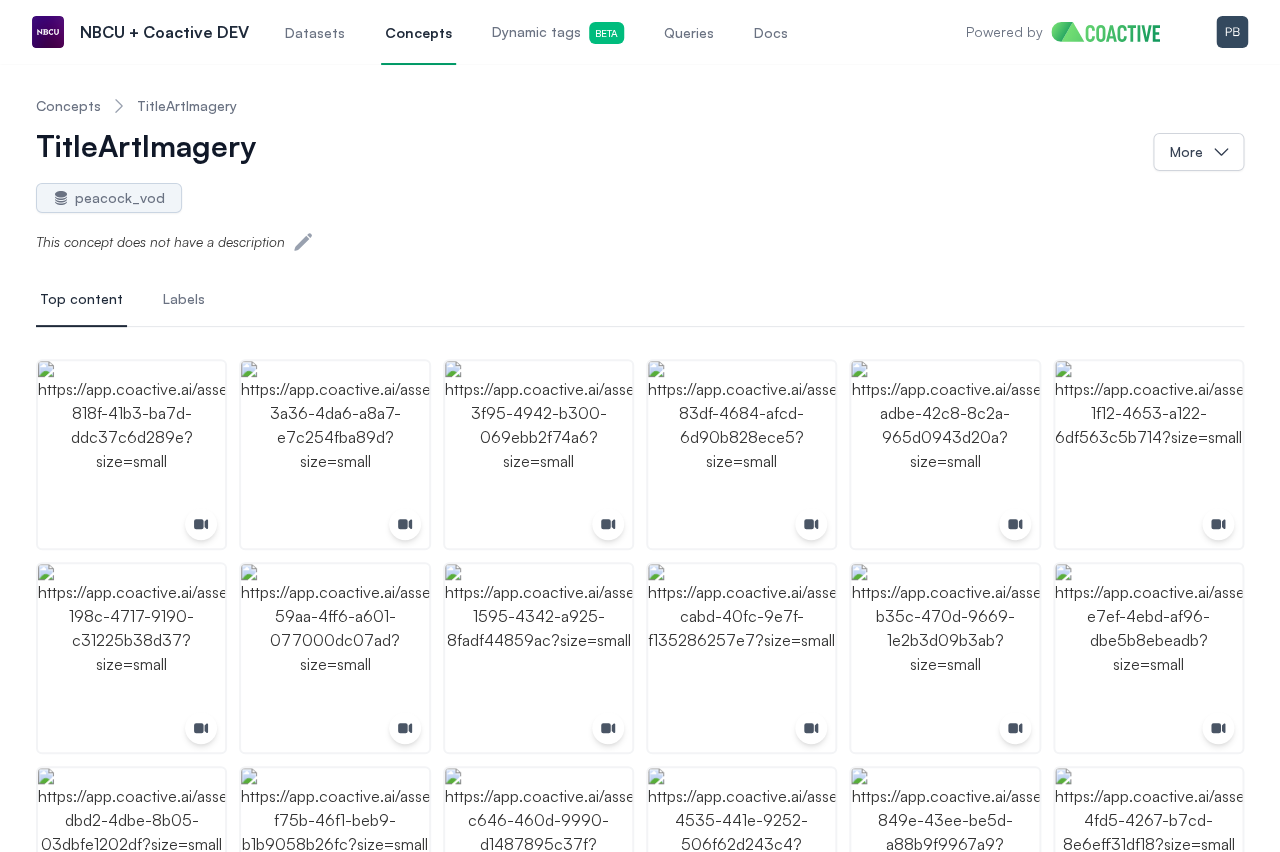 click on "Queries" at bounding box center [689, 32] 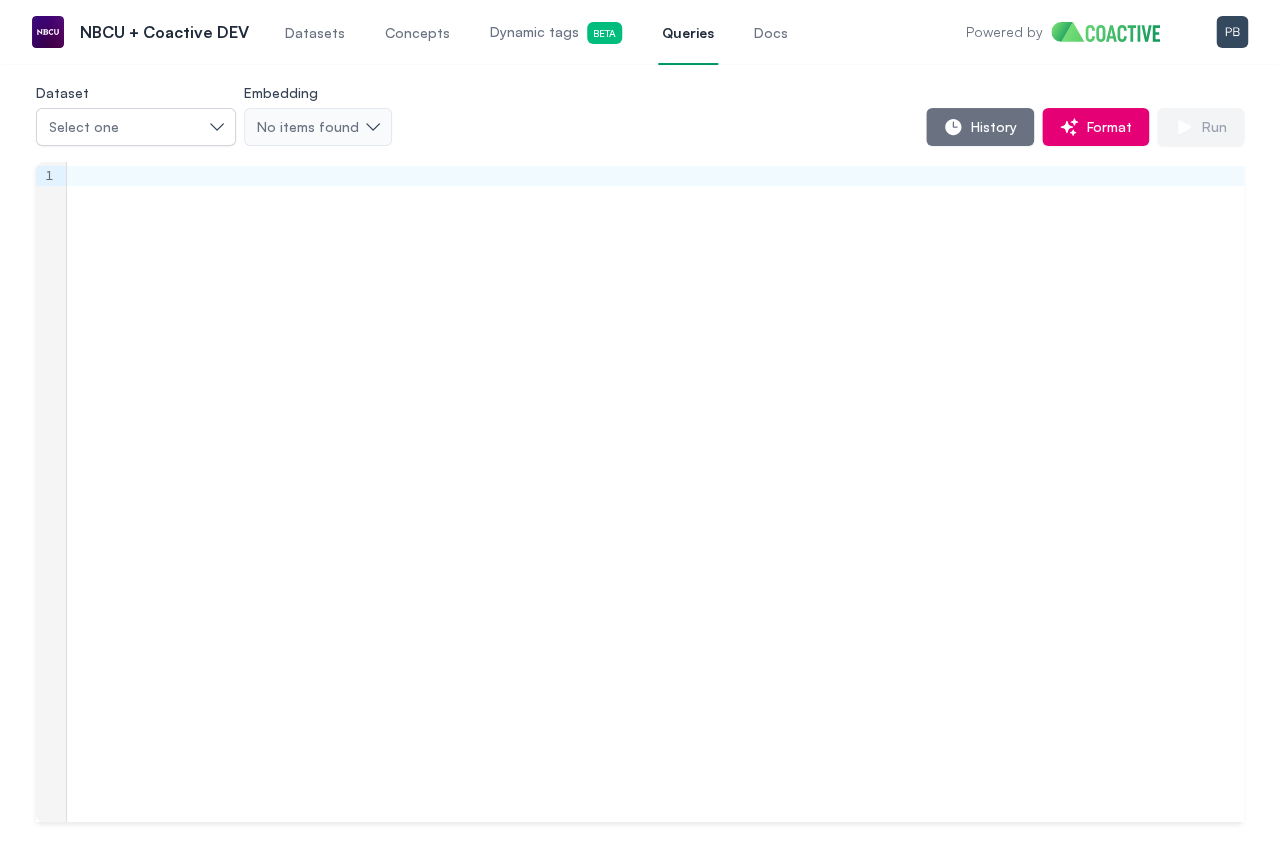 click on "Dynamic tags Beta" at bounding box center (556, 33) 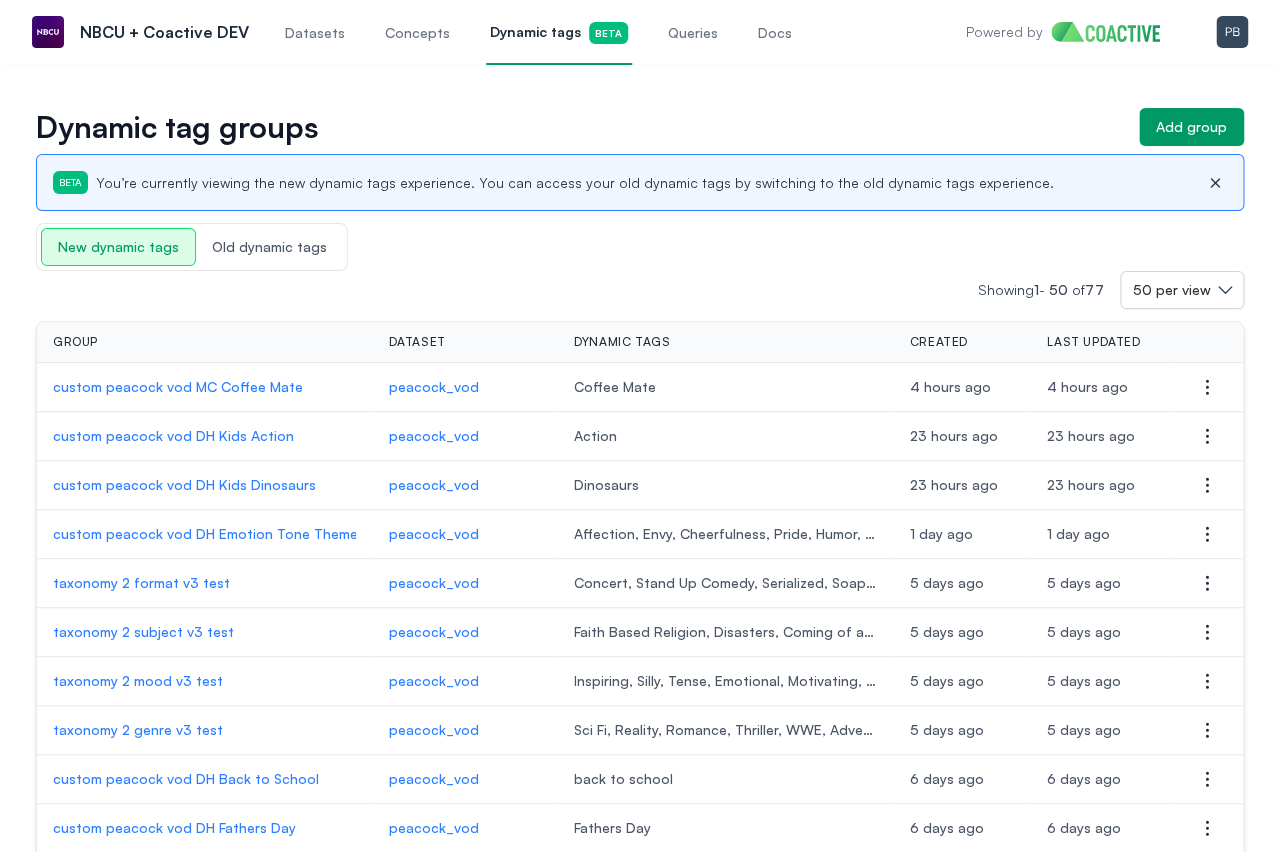 click on "Concepts" at bounding box center [417, 33] 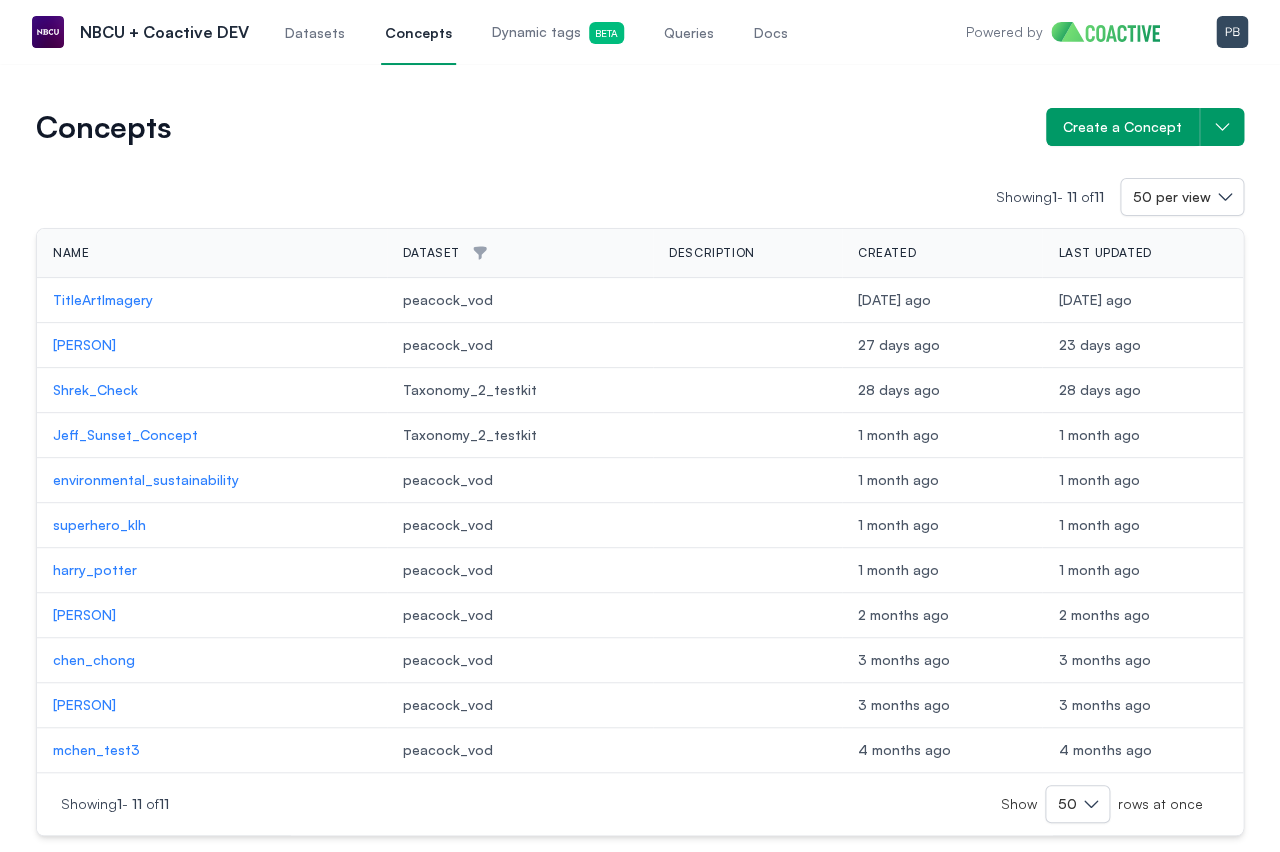 click on "TitleArtImagery" at bounding box center (212, 300) 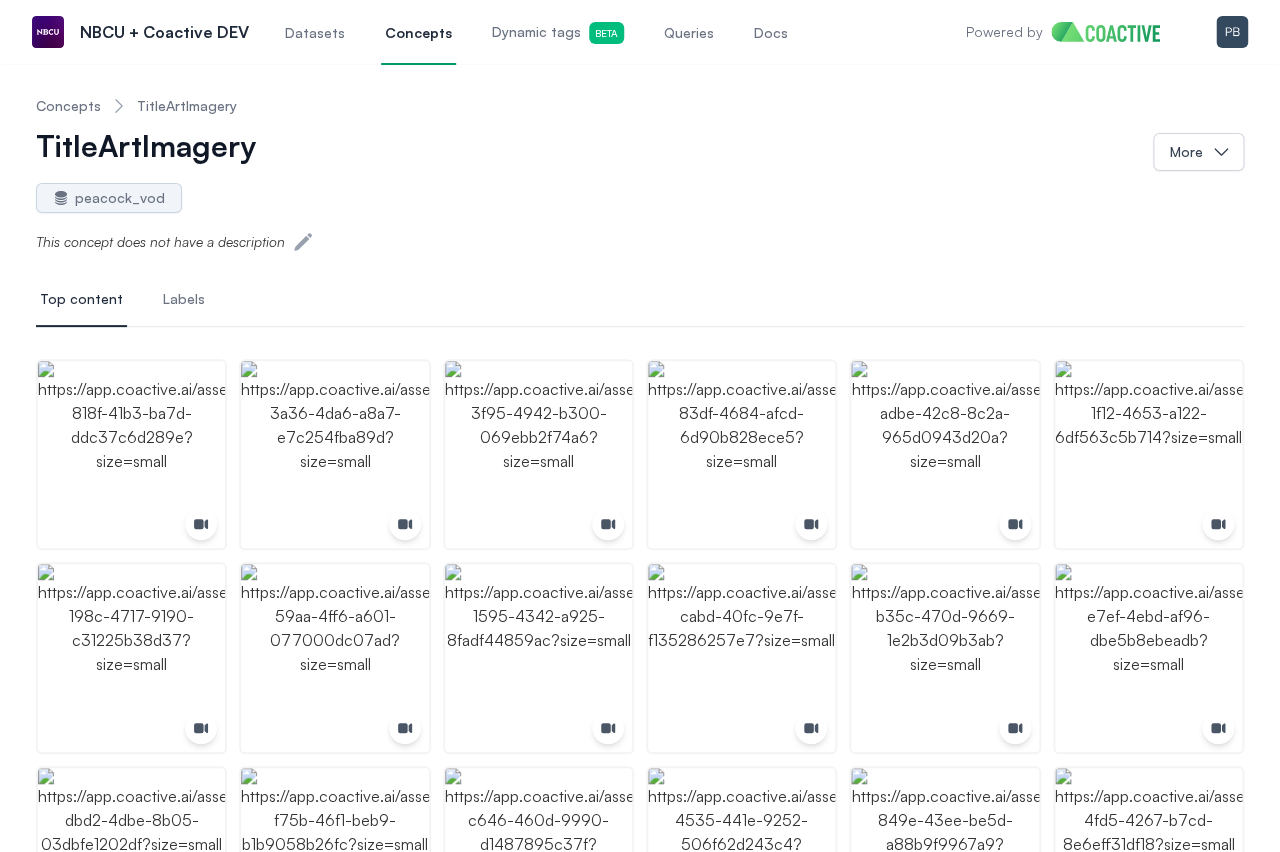 click on "Labels" at bounding box center (184, 299) 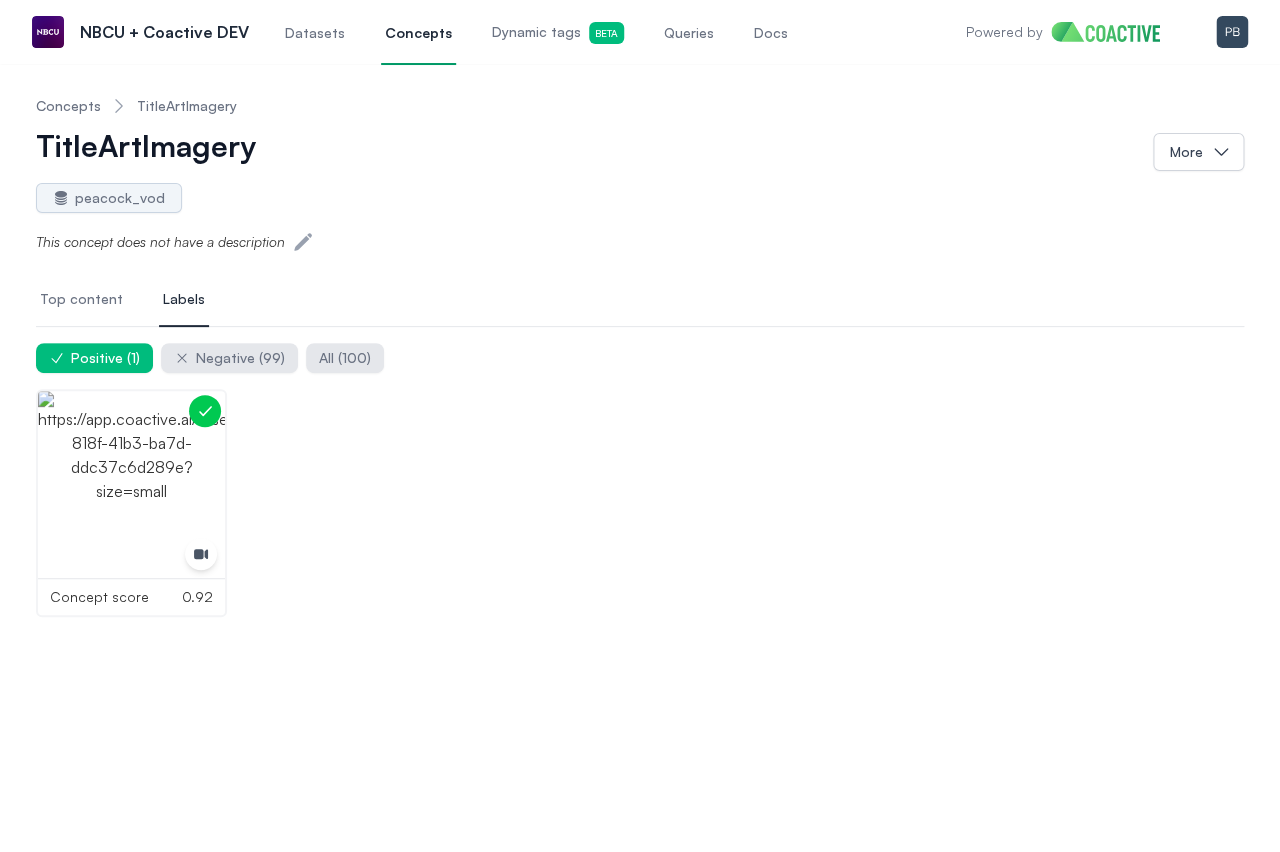 click on "Top content" at bounding box center [81, 300] 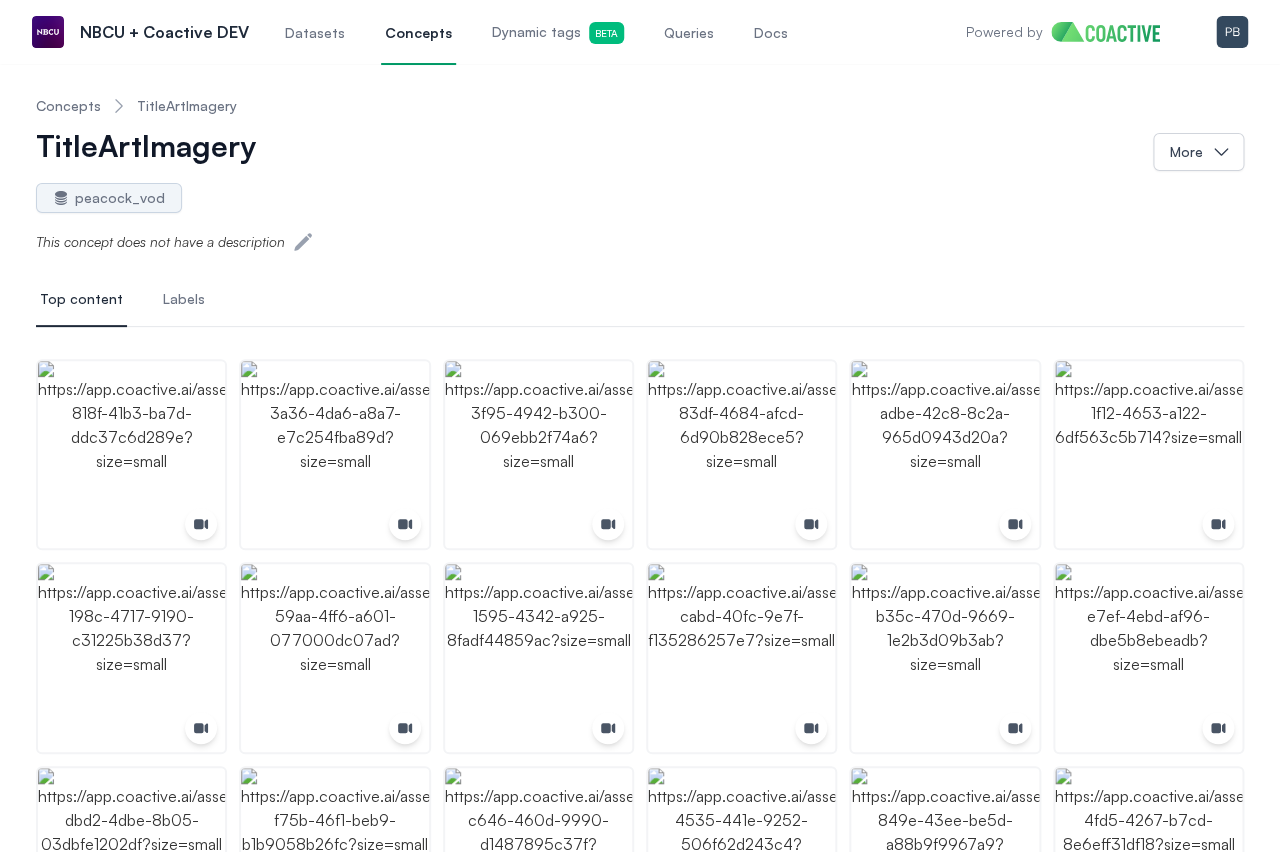 click on "This concept does not have a description" at bounding box center (640, 251) 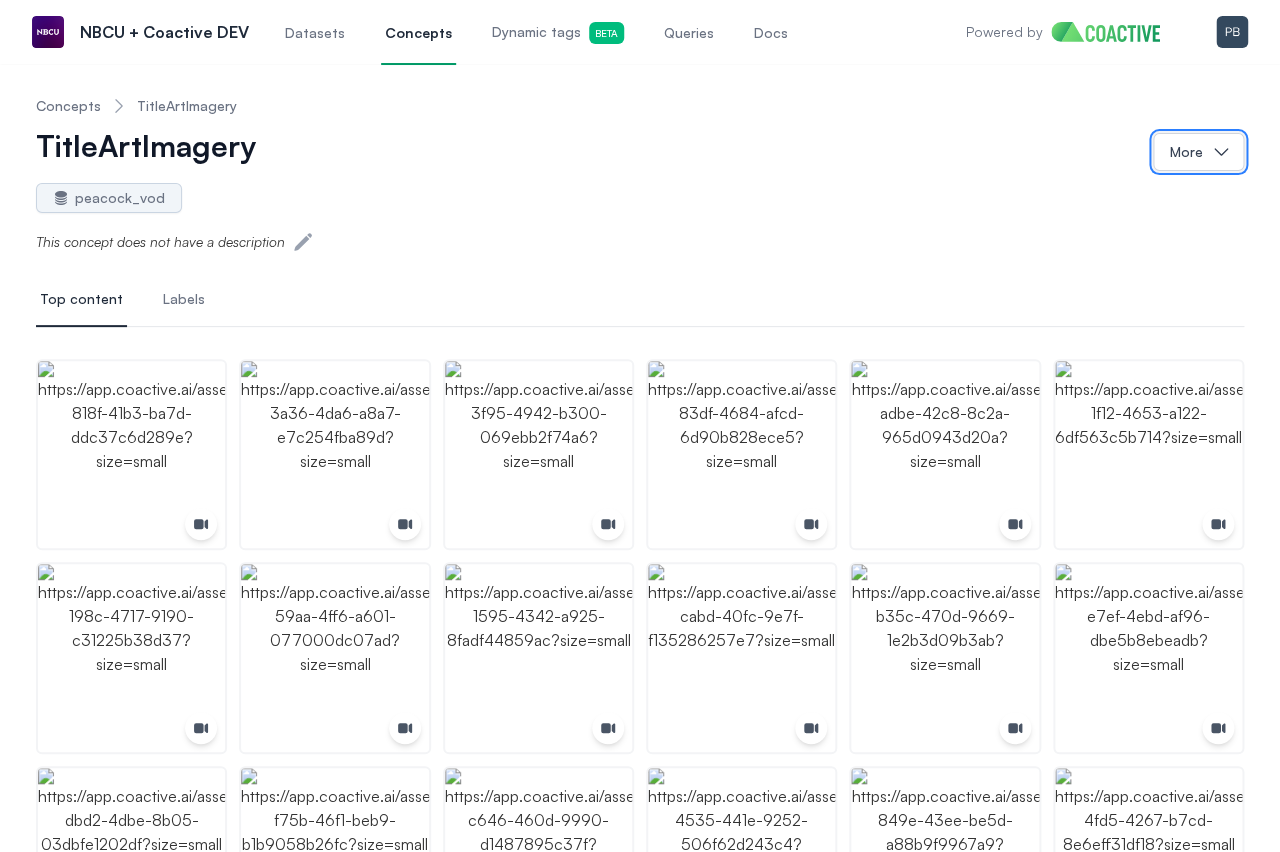 click on "More" at bounding box center (1198, 152) 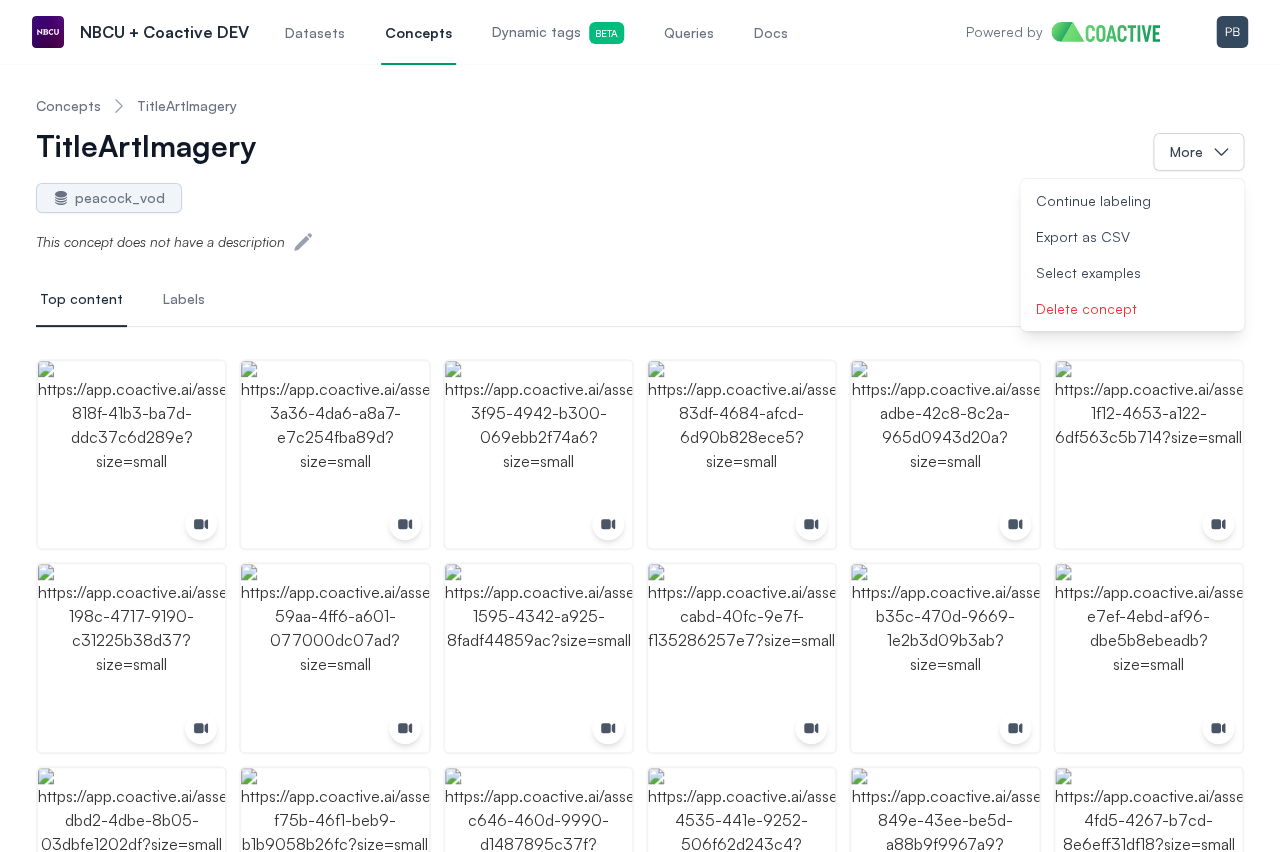 click on "This concept does not have a description" at bounding box center [640, 251] 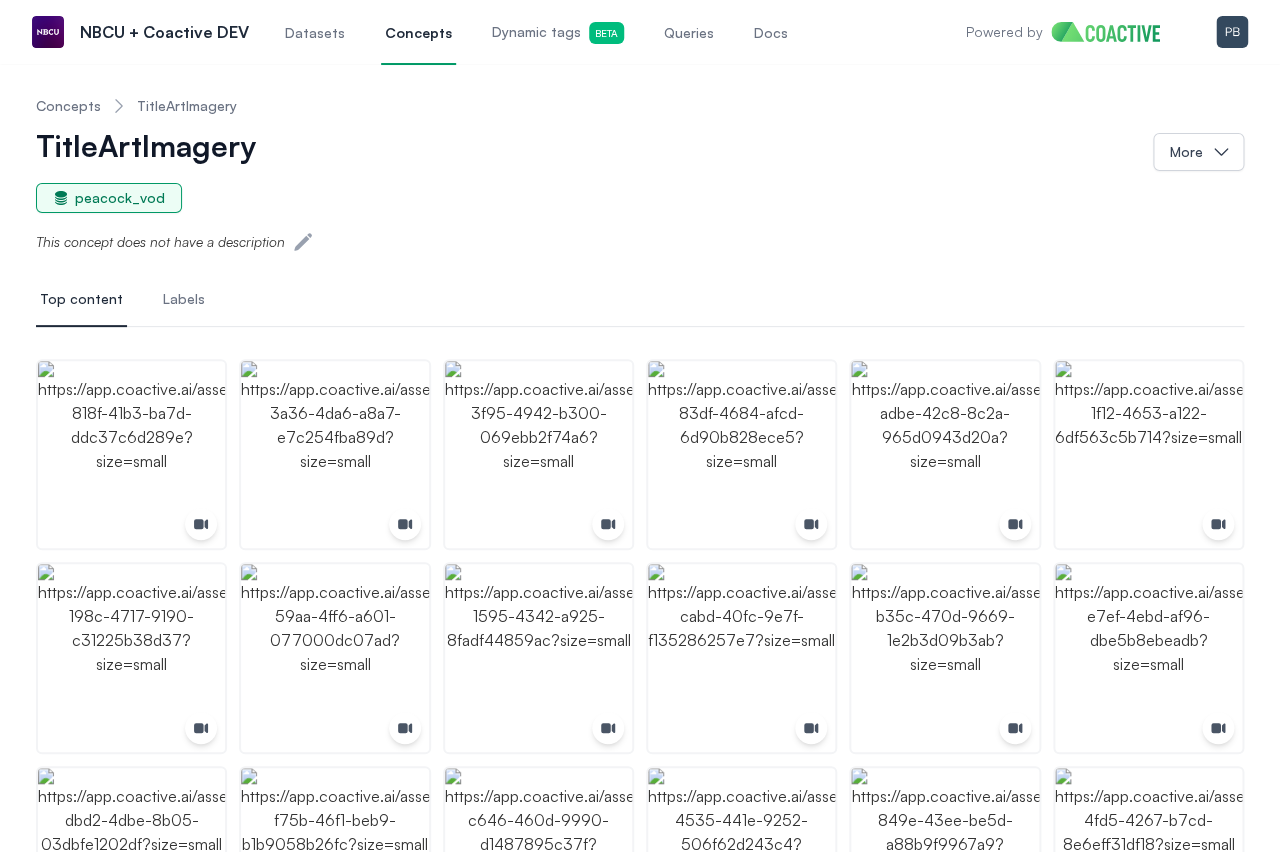 click on "peacock_vod" at bounding box center [120, 198] 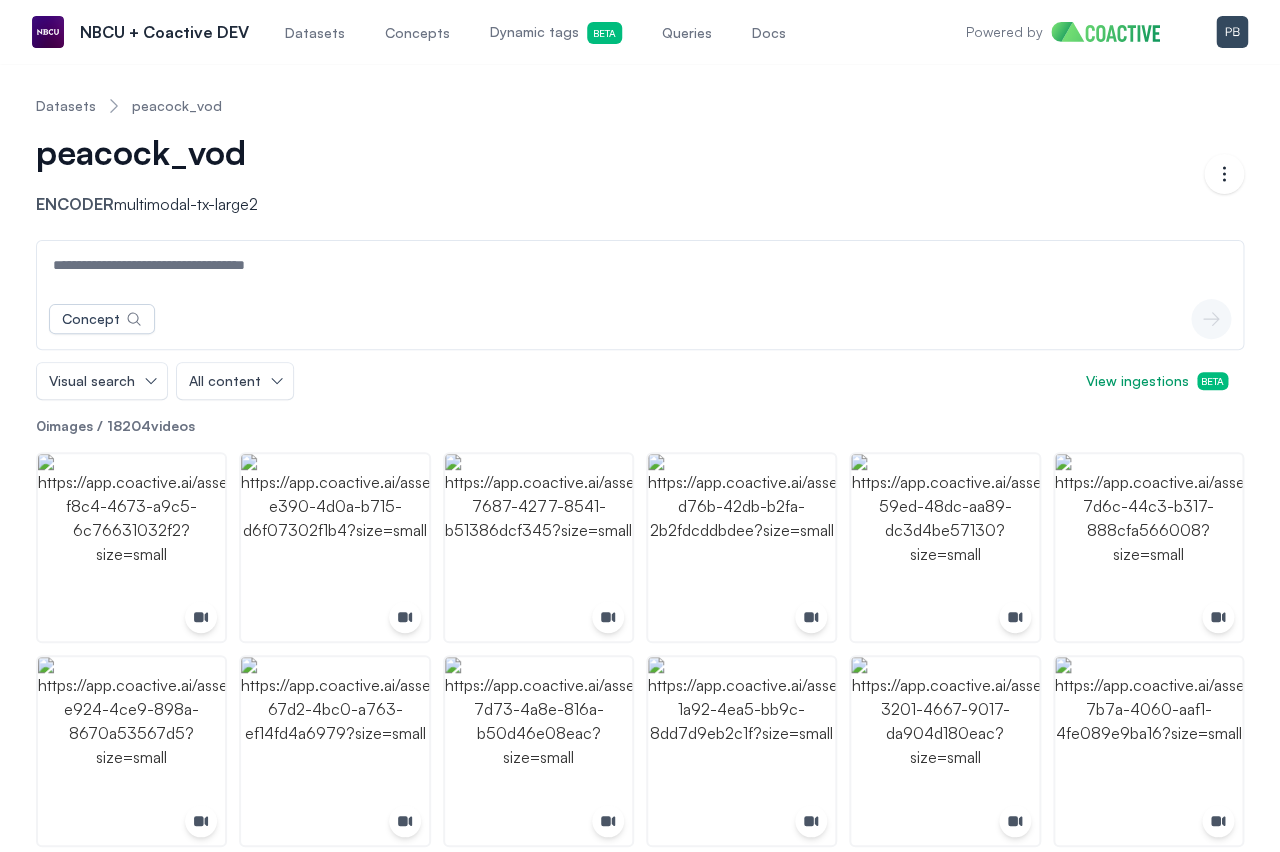 click at bounding box center (640, 265) 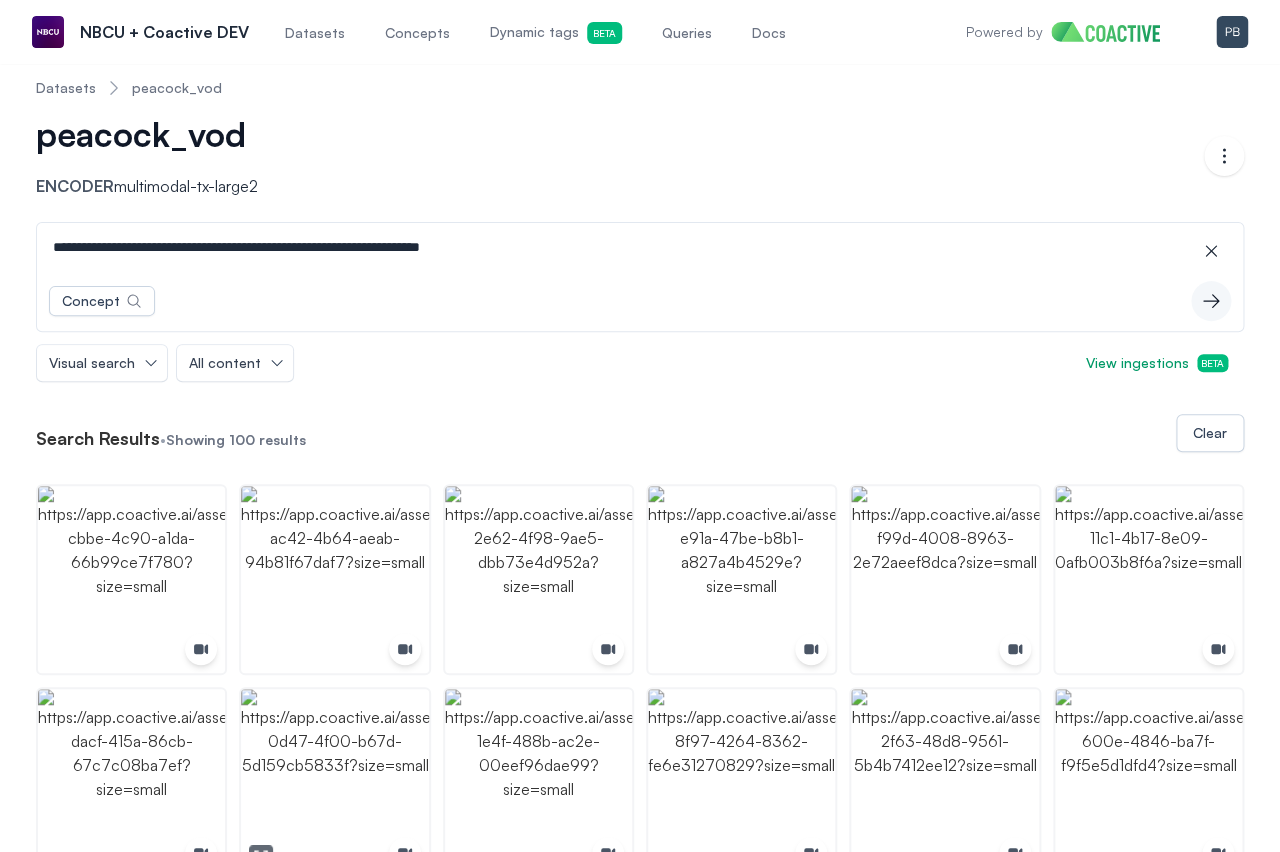 scroll, scrollTop: 0, scrollLeft: 0, axis: both 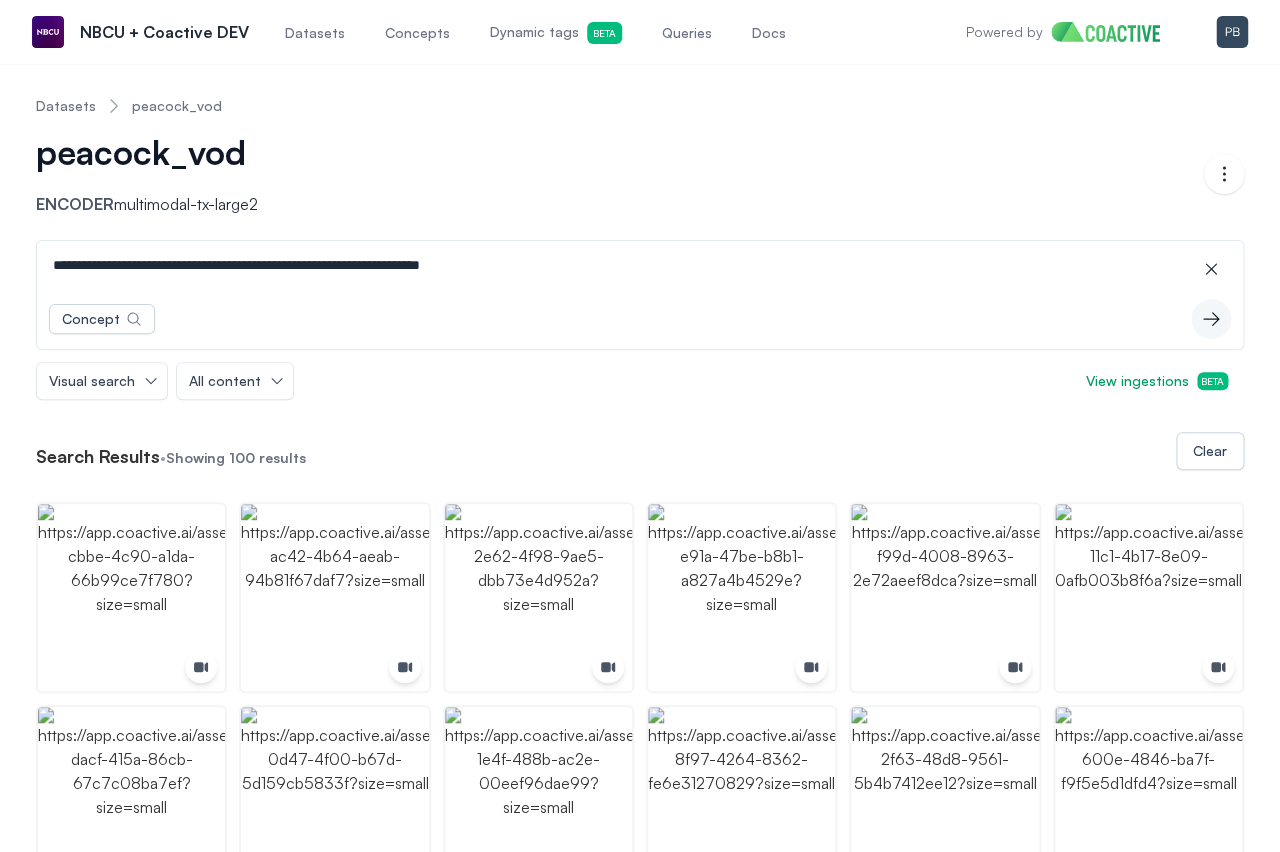 click on "**********" at bounding box center [640, 265] 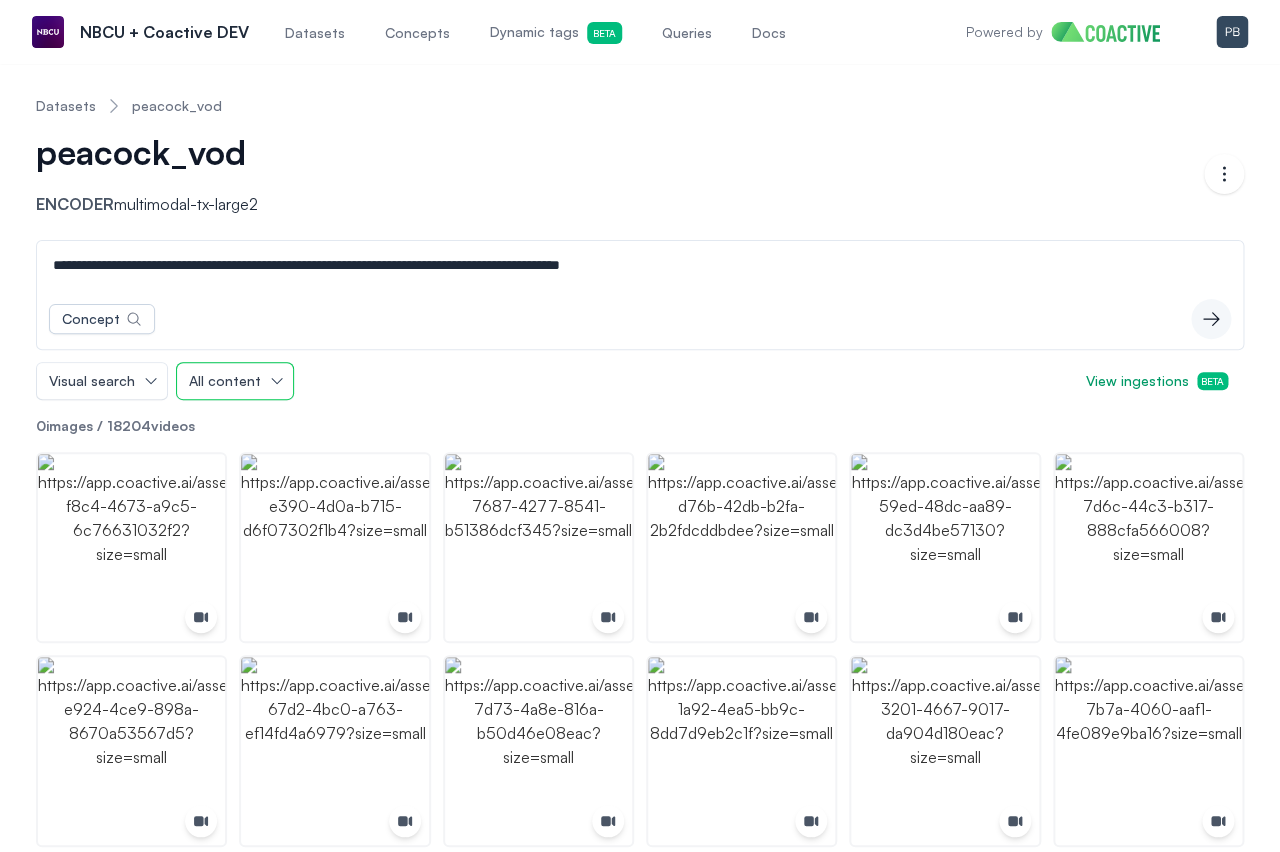 click on "All content" at bounding box center (235, 381) 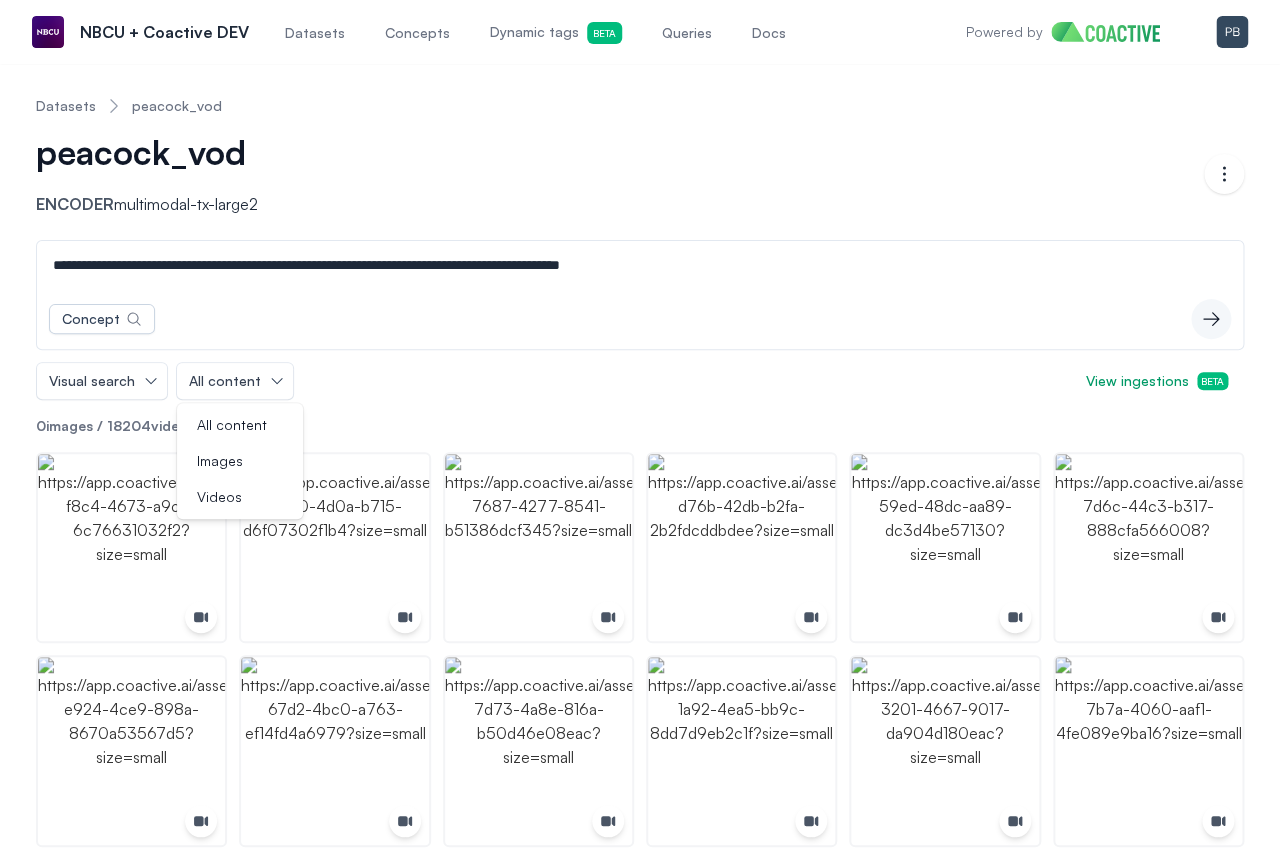 click on "[ID]" at bounding box center (640, 319) 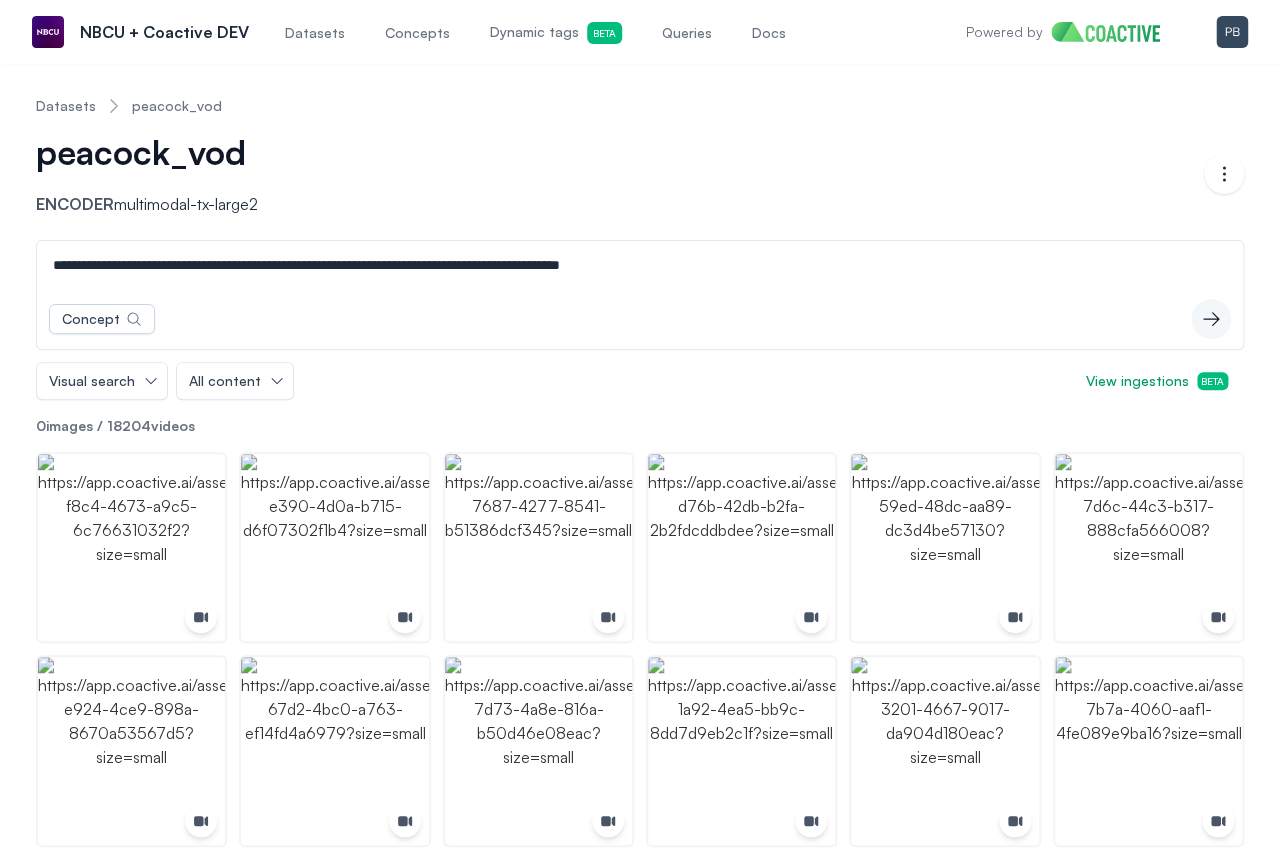 click on "**********" at bounding box center (640, 265) 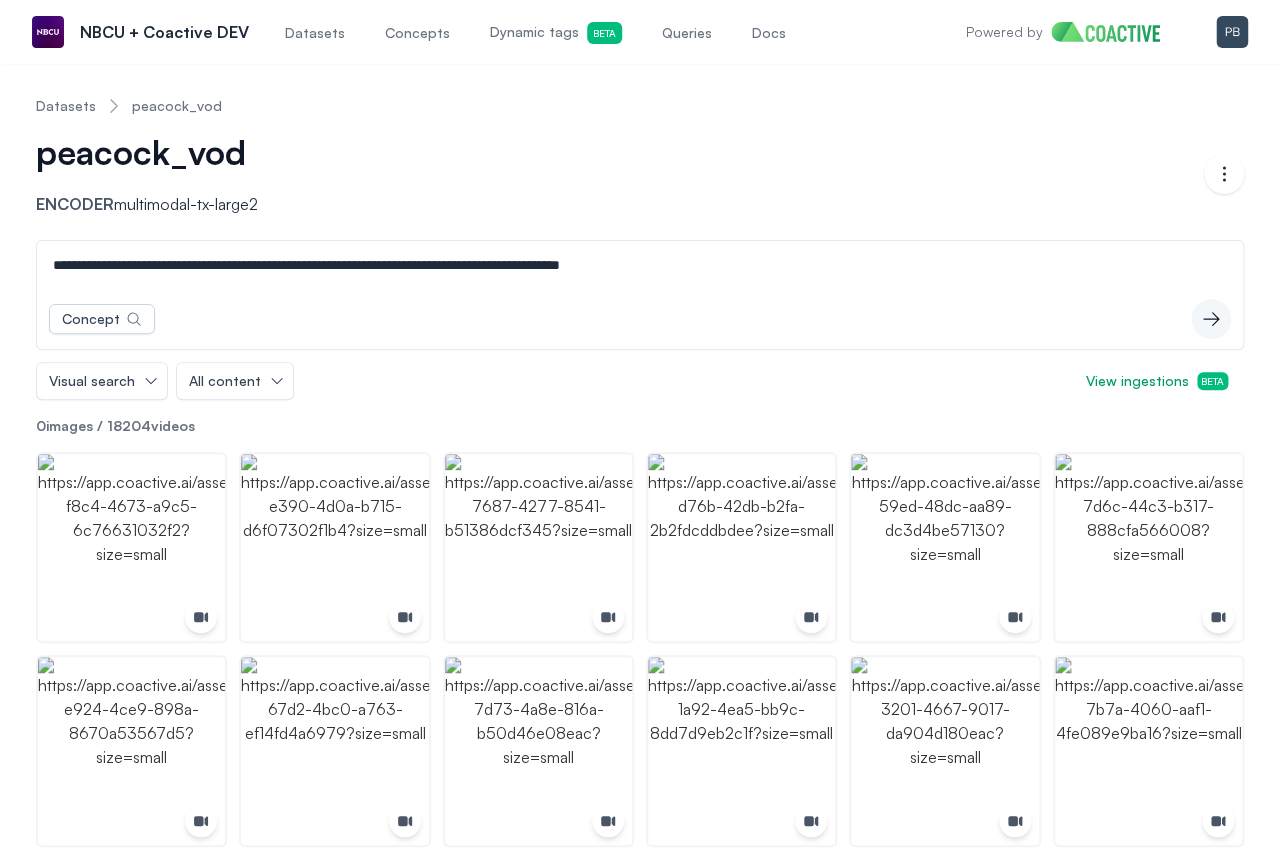click on "**********" at bounding box center [640, 265] 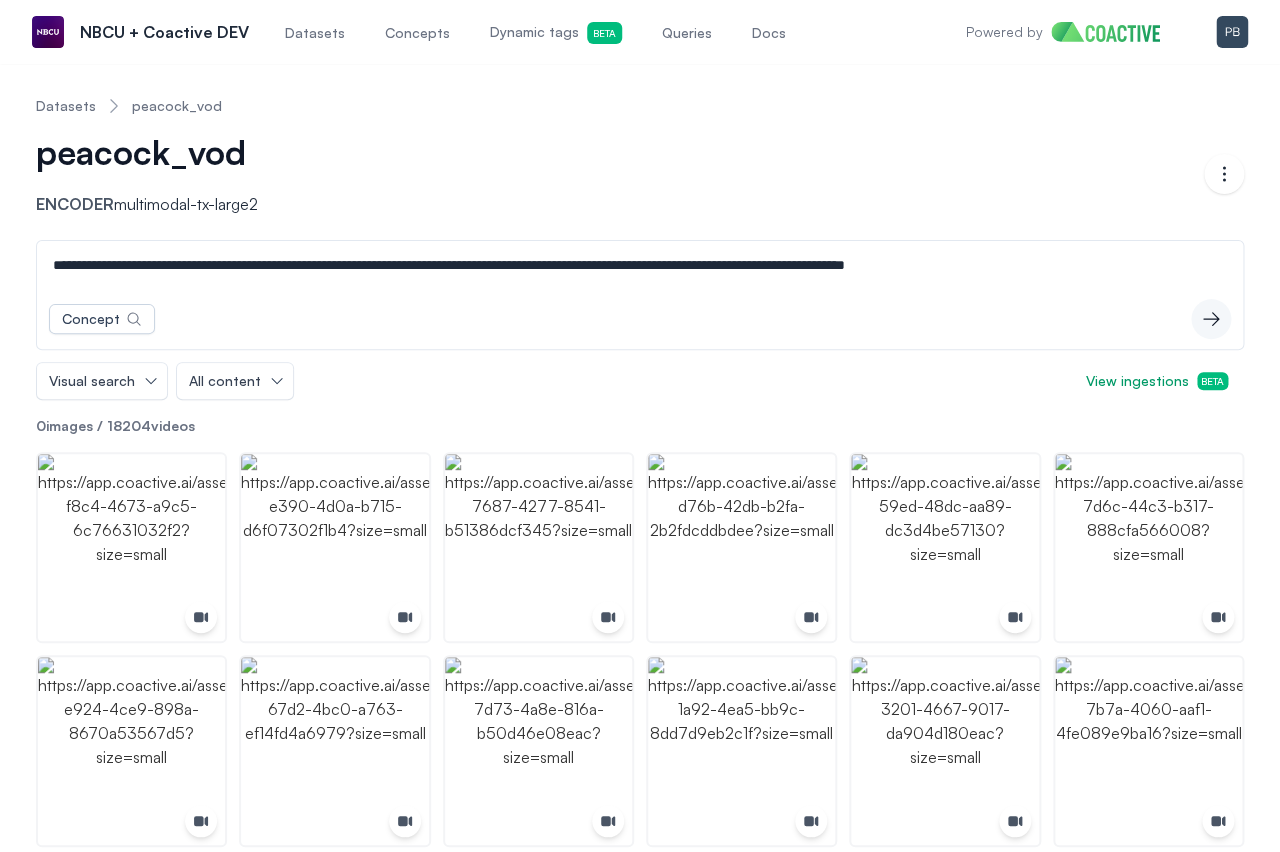drag, startPoint x: 1005, startPoint y: 264, endPoint x: 650, endPoint y: 278, distance: 355.27594 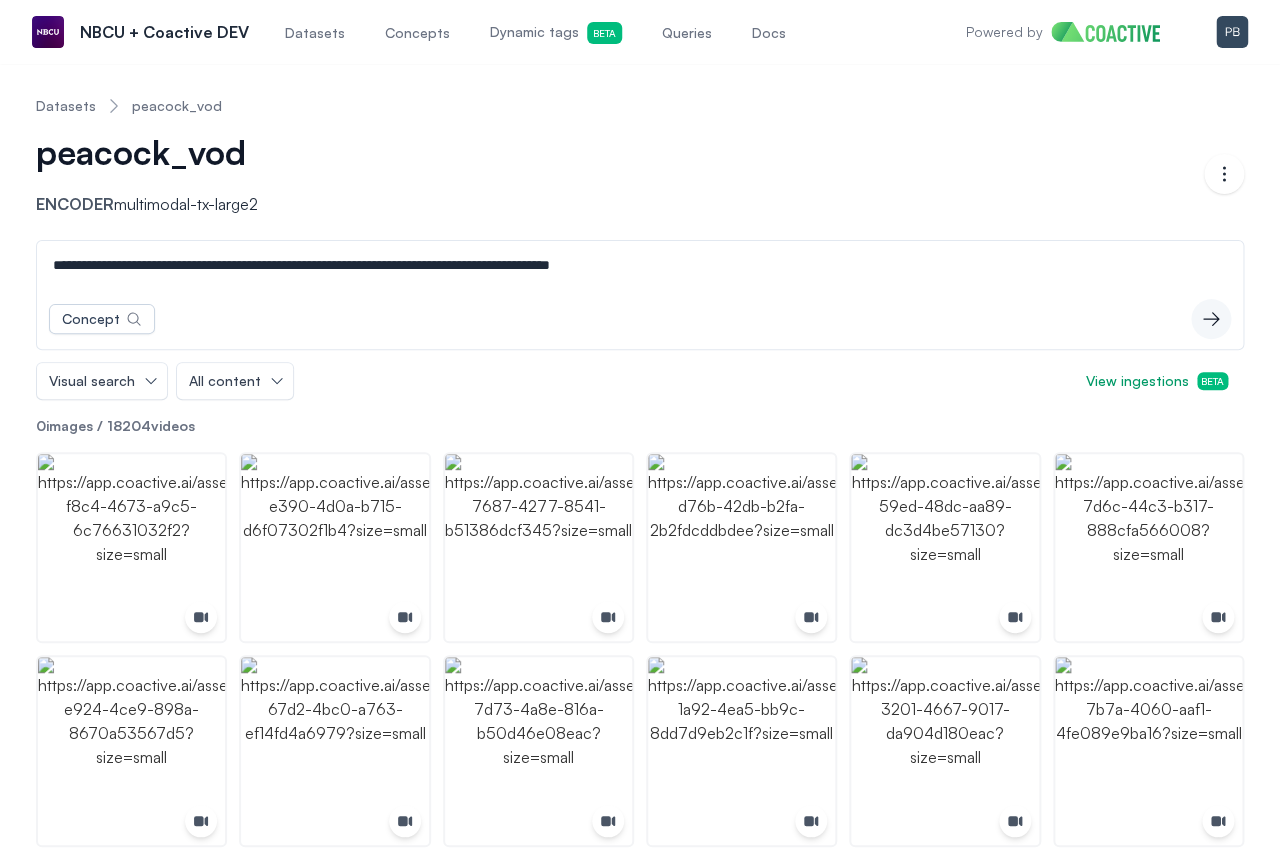 type on "**********" 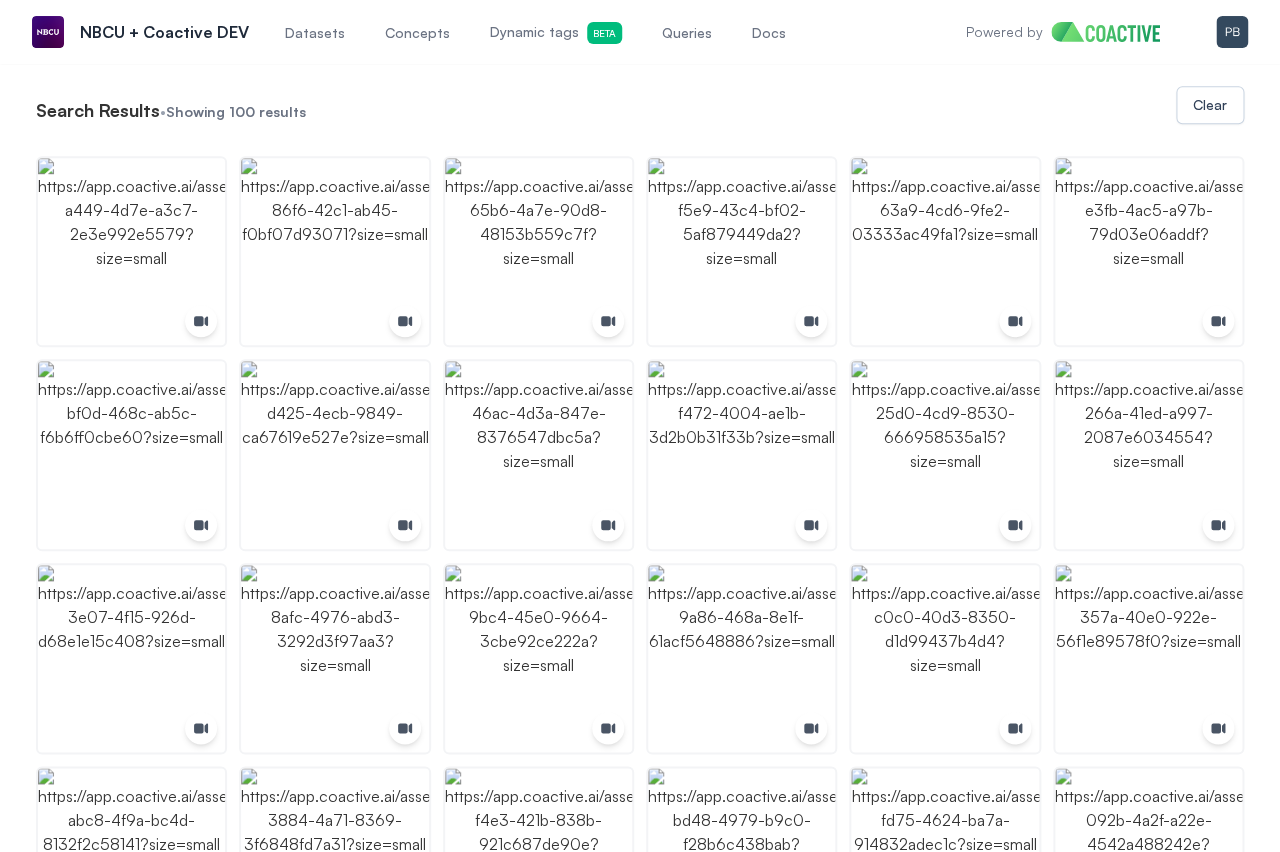 scroll, scrollTop: 405, scrollLeft: 0, axis: vertical 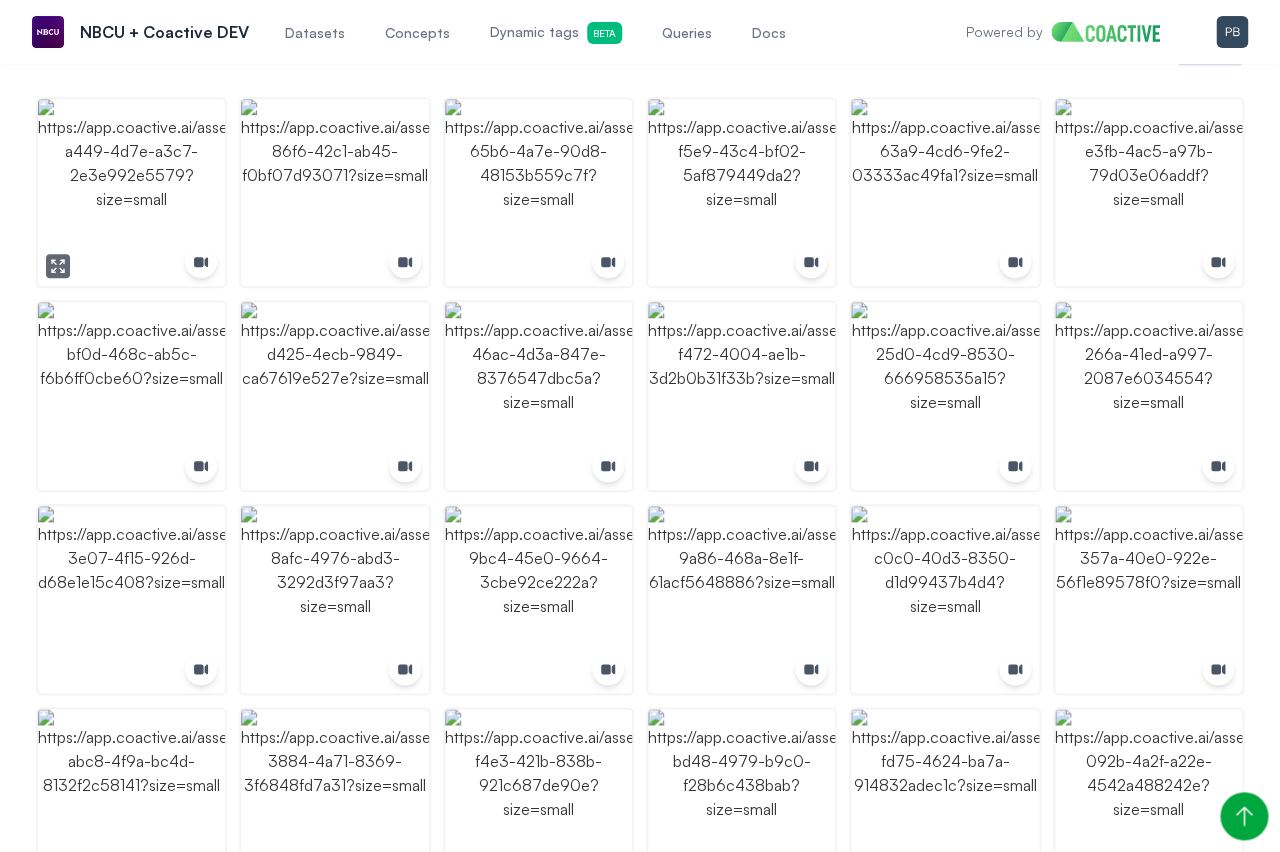 click at bounding box center (131, 192) 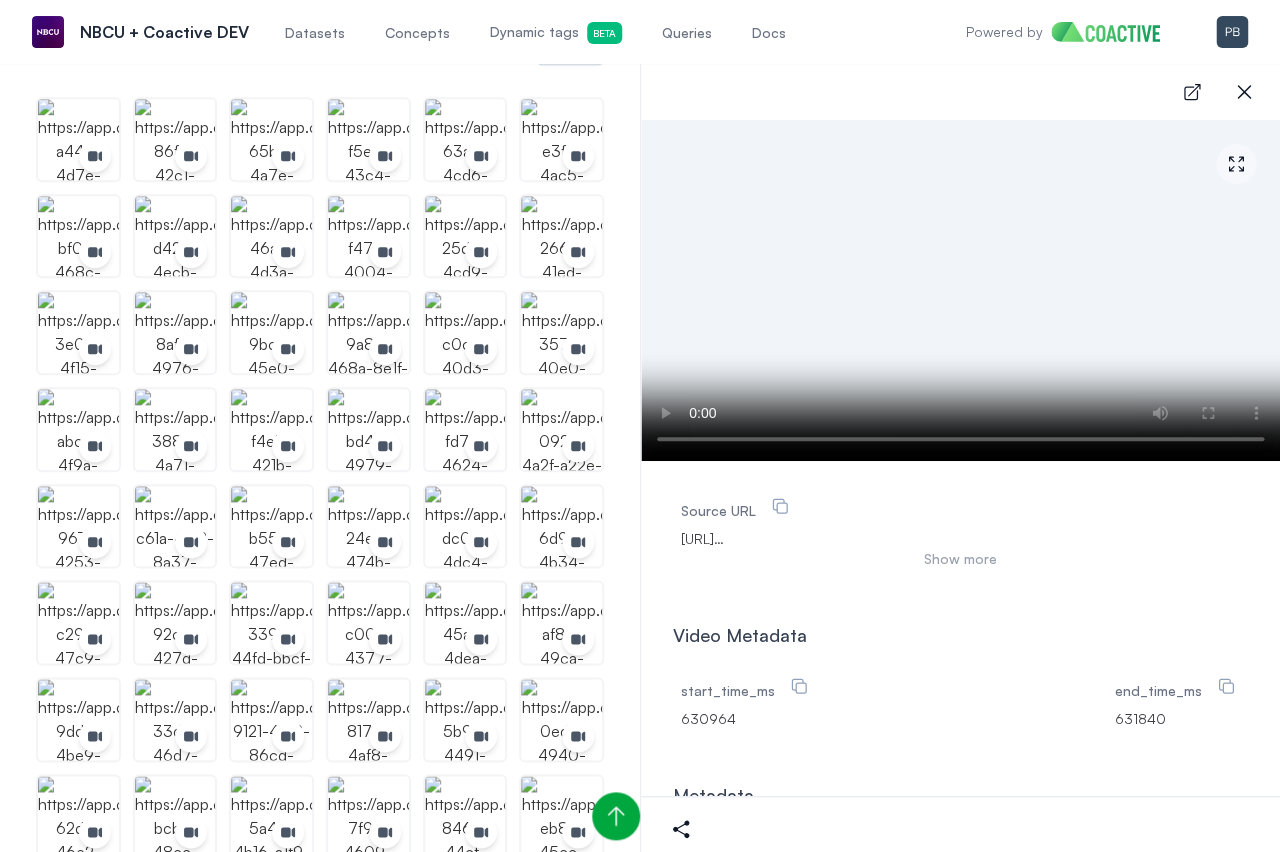 click at bounding box center [175, 139] 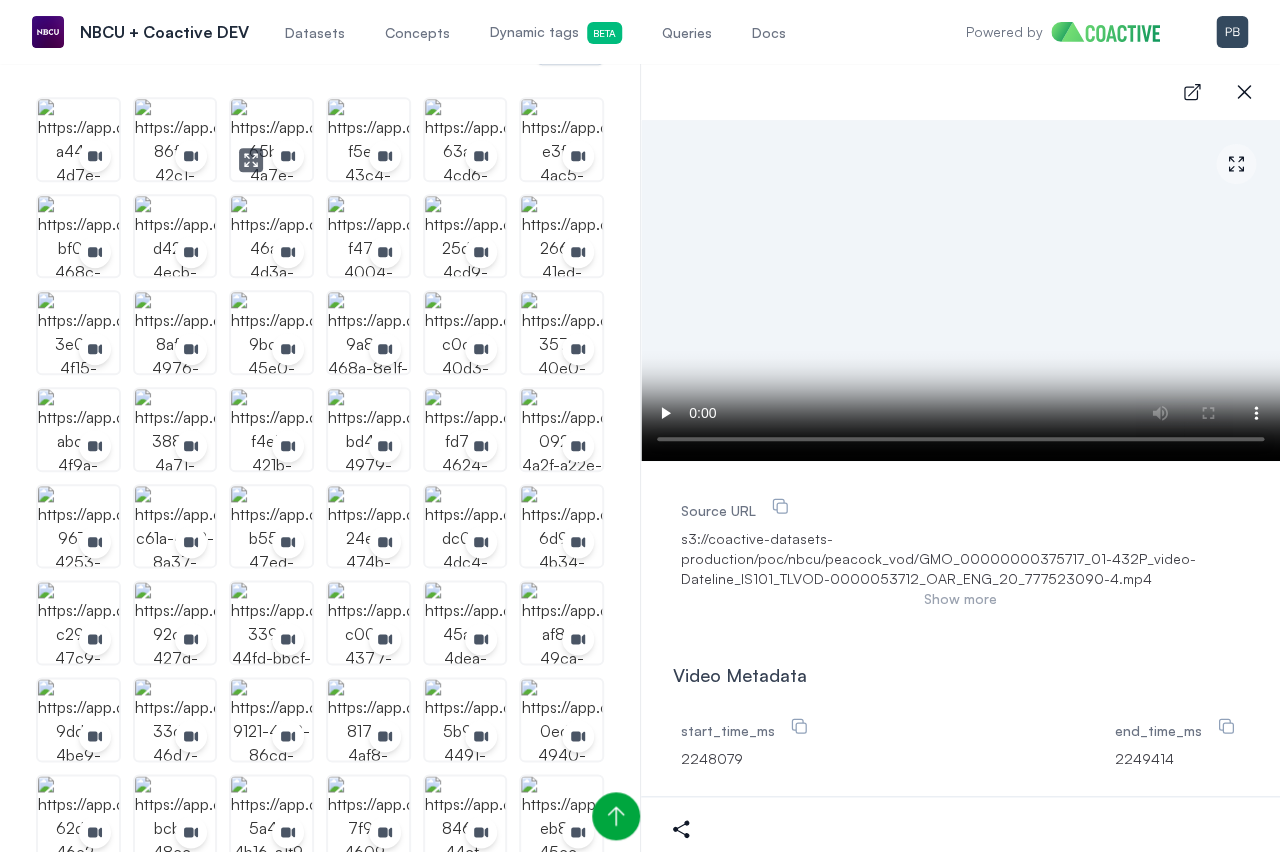 click at bounding box center [271, 139] 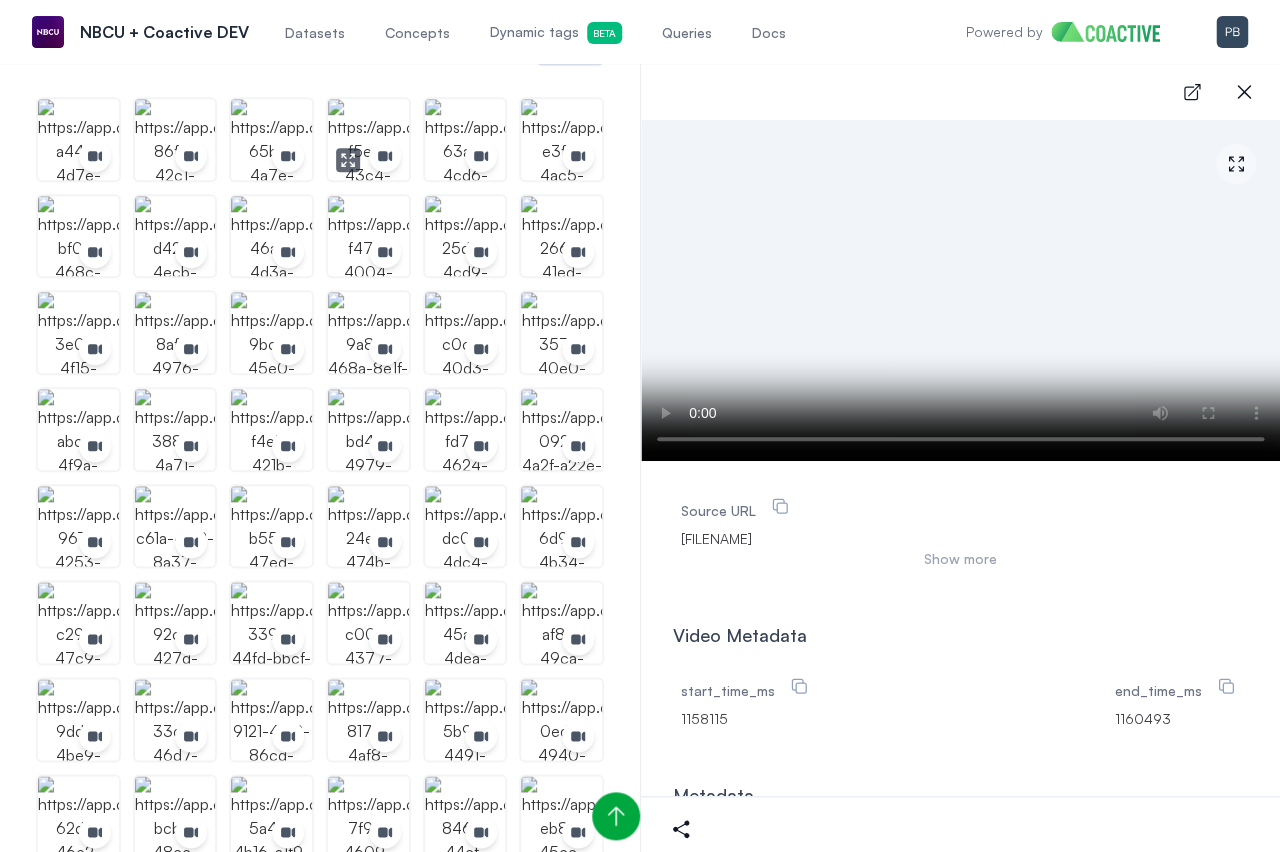 click at bounding box center [368, 139] 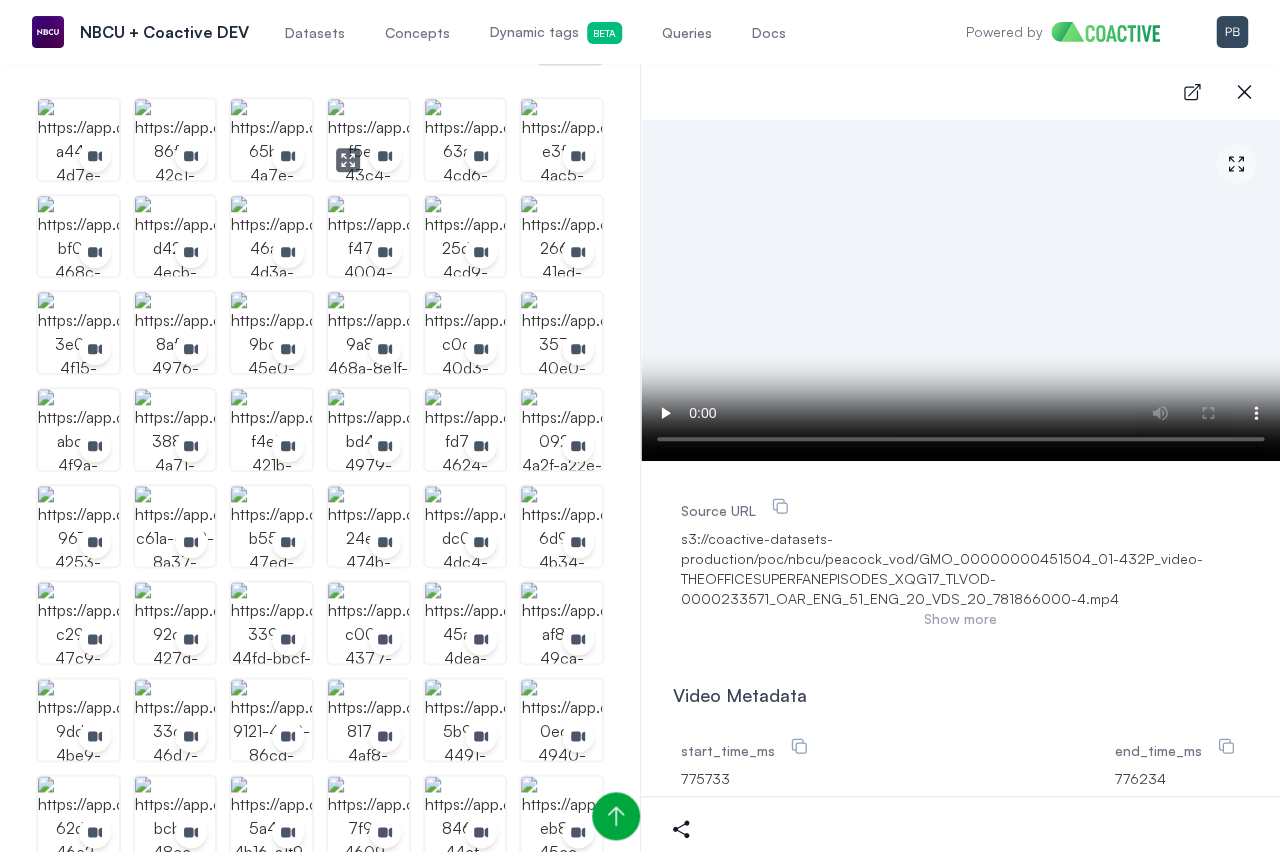 click at bounding box center (368, 139) 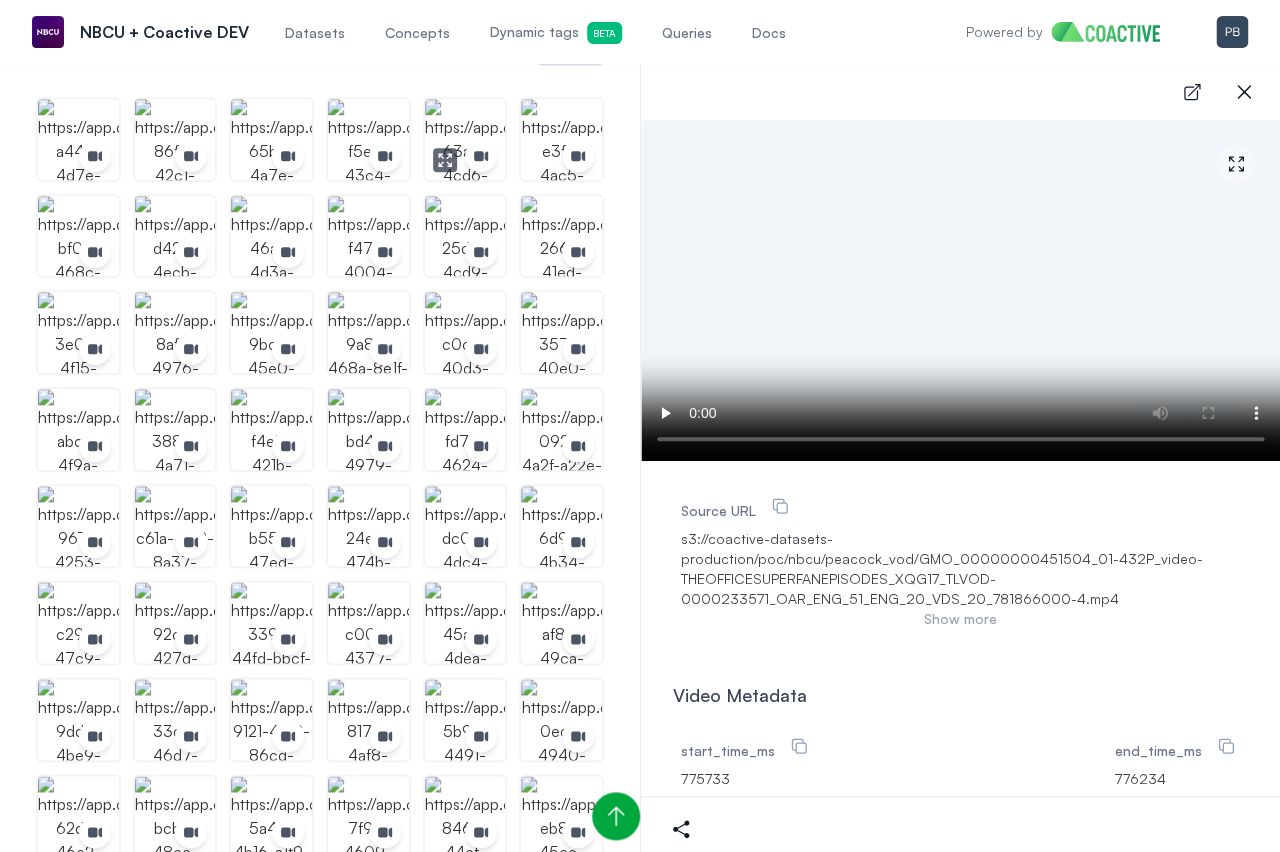 click at bounding box center [465, 139] 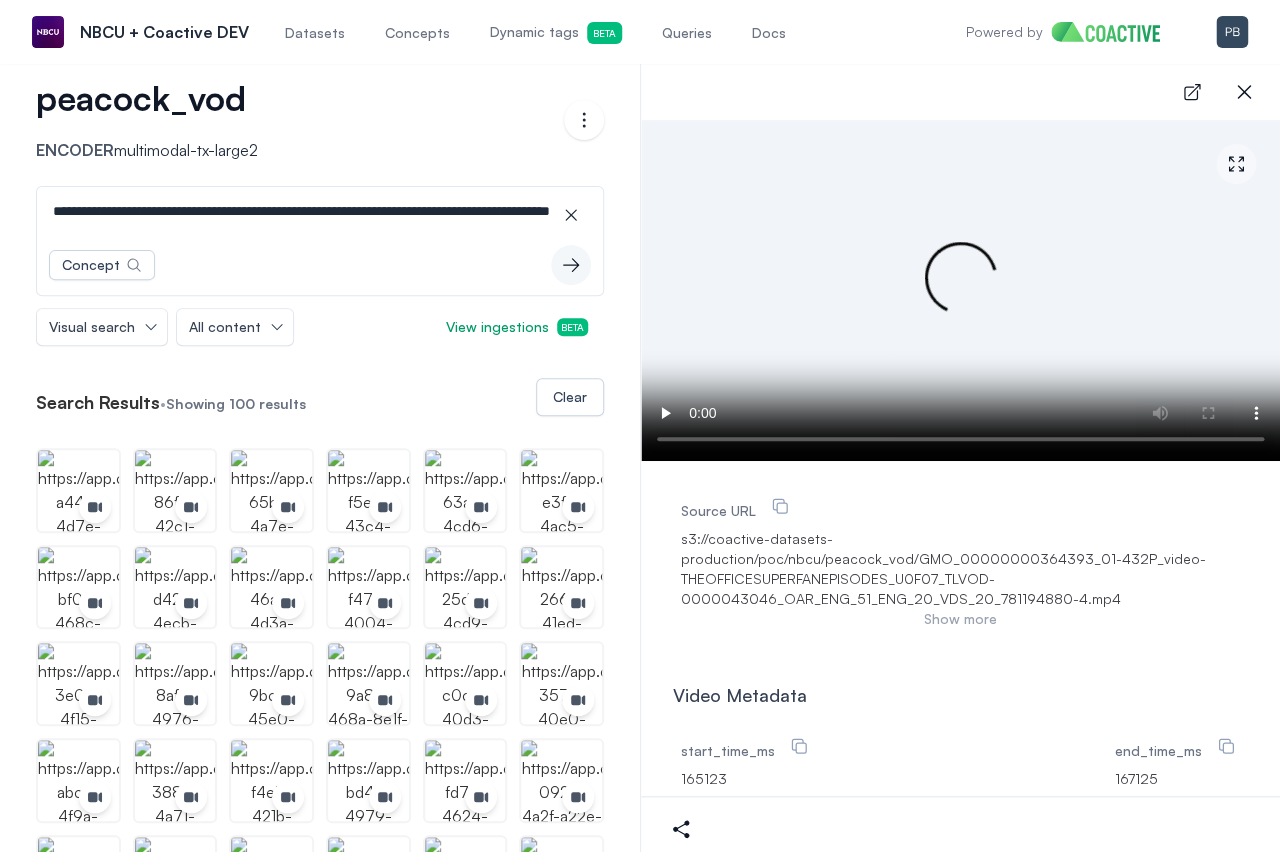 scroll, scrollTop: 0, scrollLeft: 0, axis: both 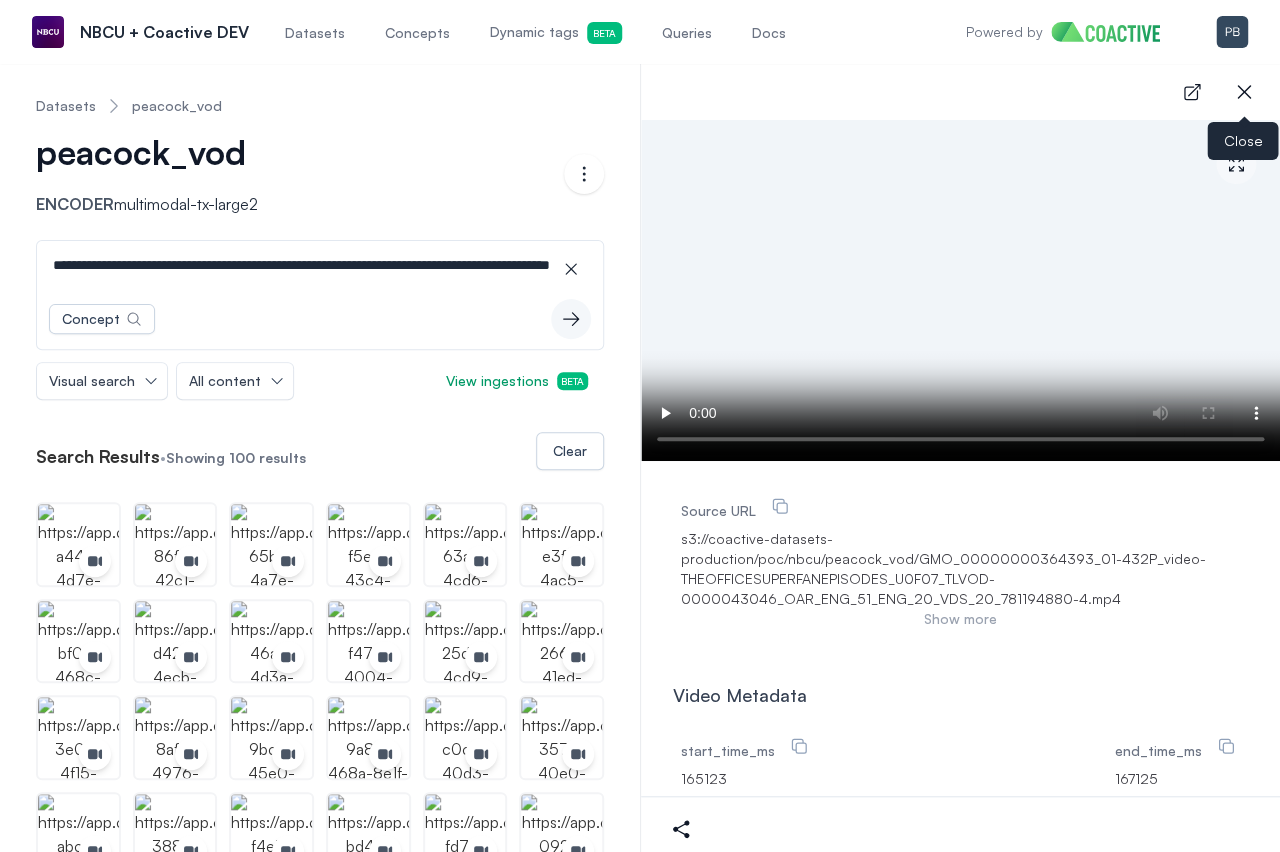 click 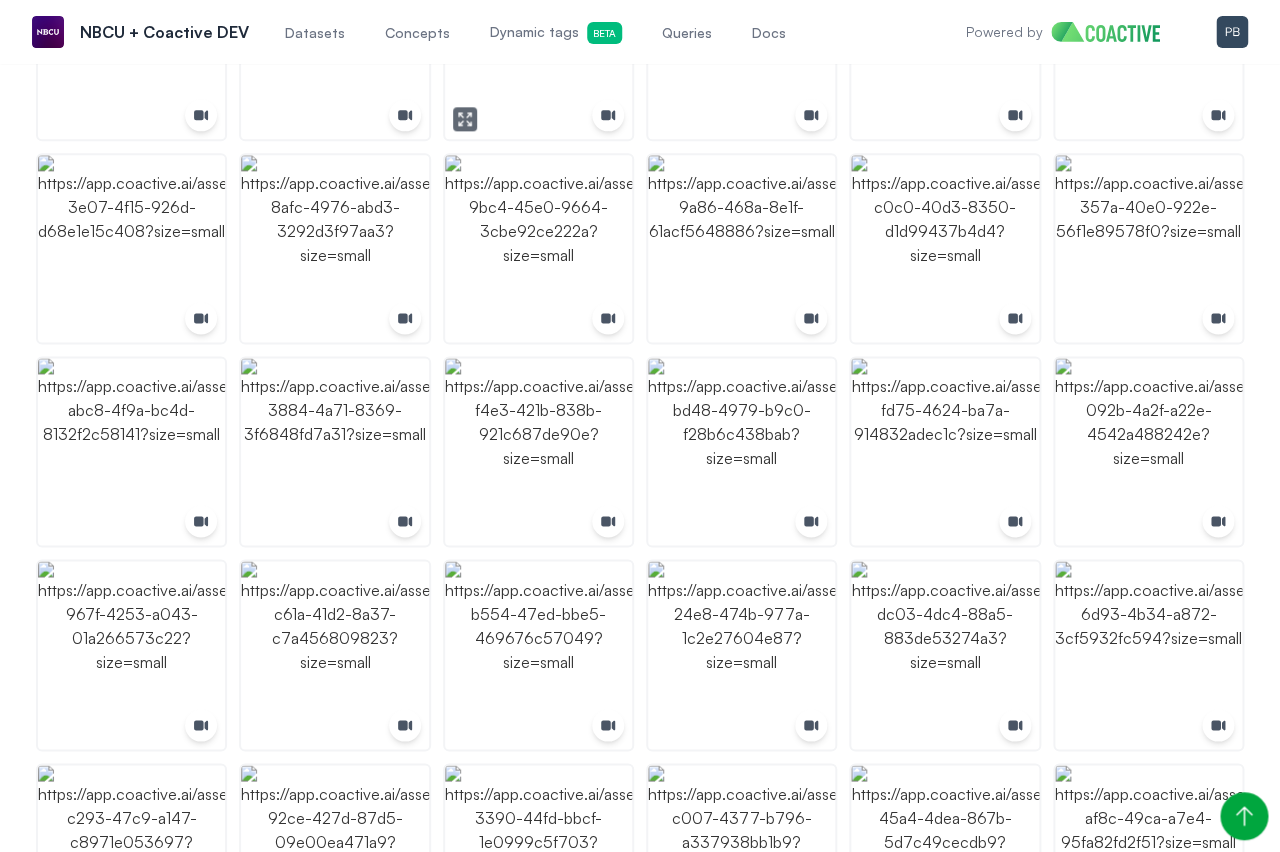 scroll, scrollTop: 776, scrollLeft: 0, axis: vertical 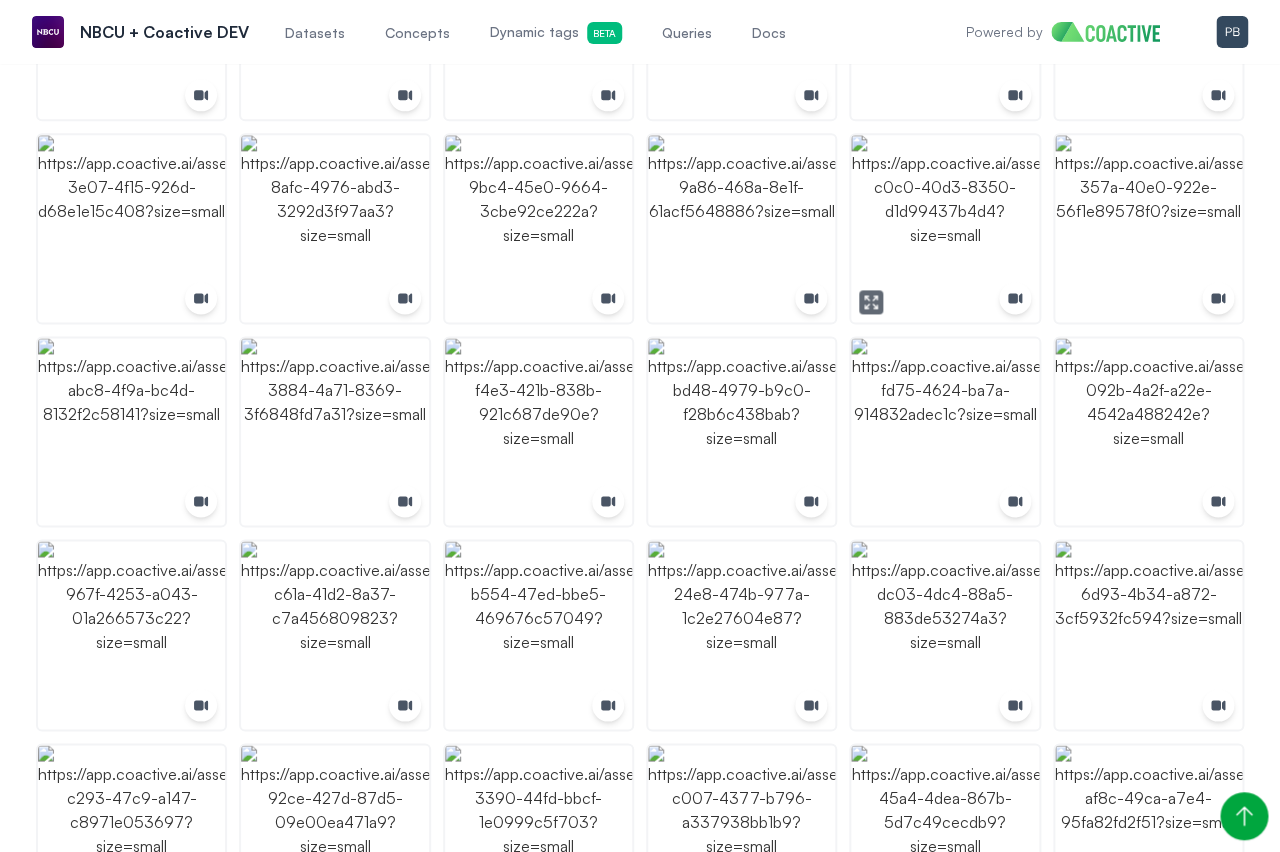 click at bounding box center (944, 228) 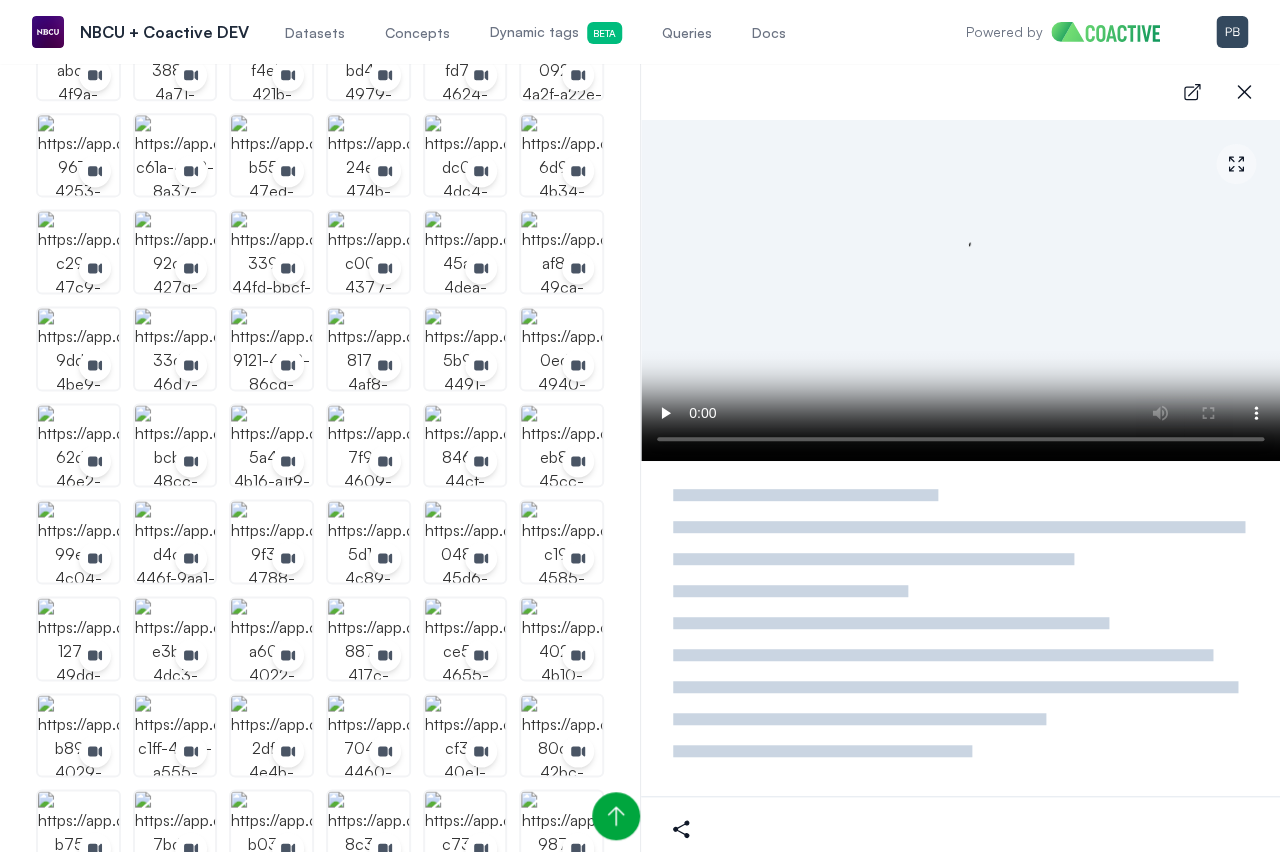 scroll, scrollTop: 653, scrollLeft: 0, axis: vertical 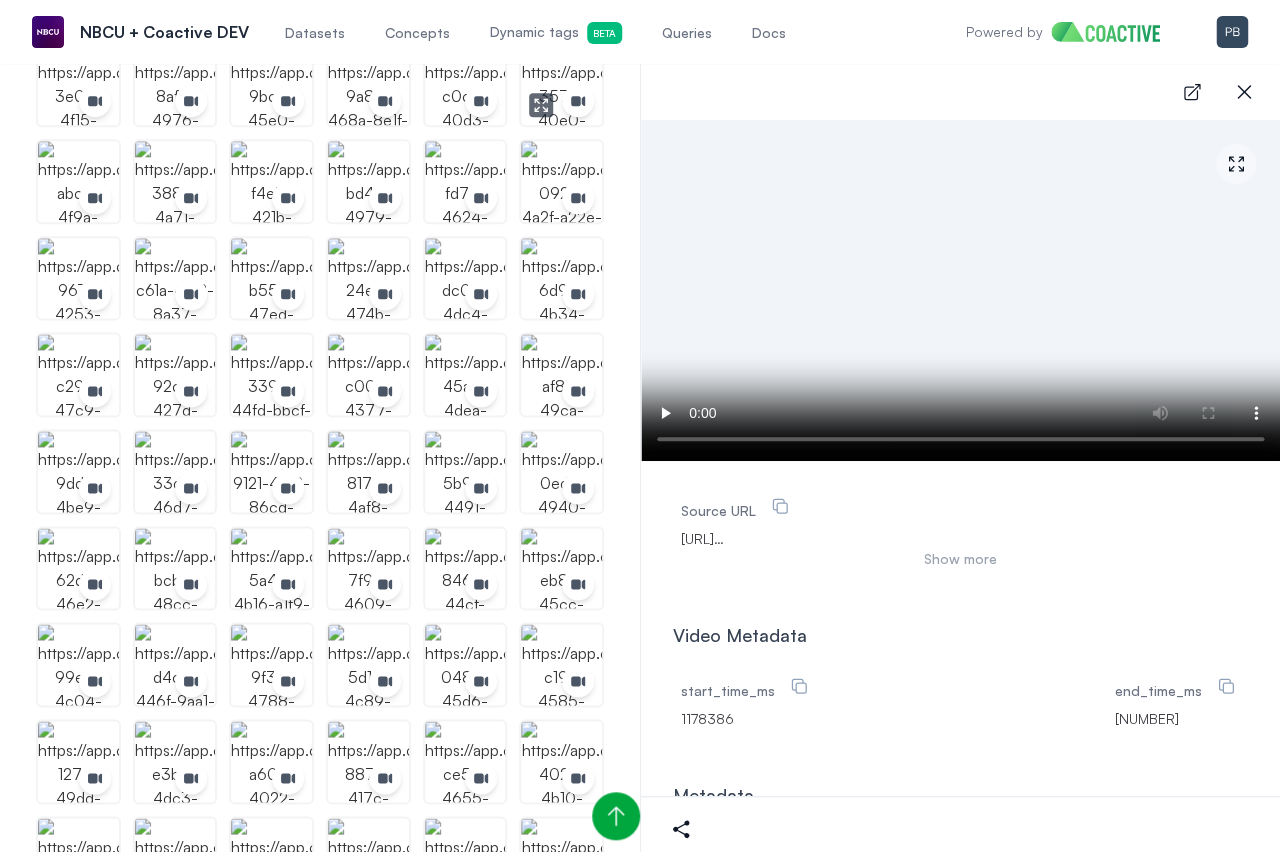 click at bounding box center [561, 84] 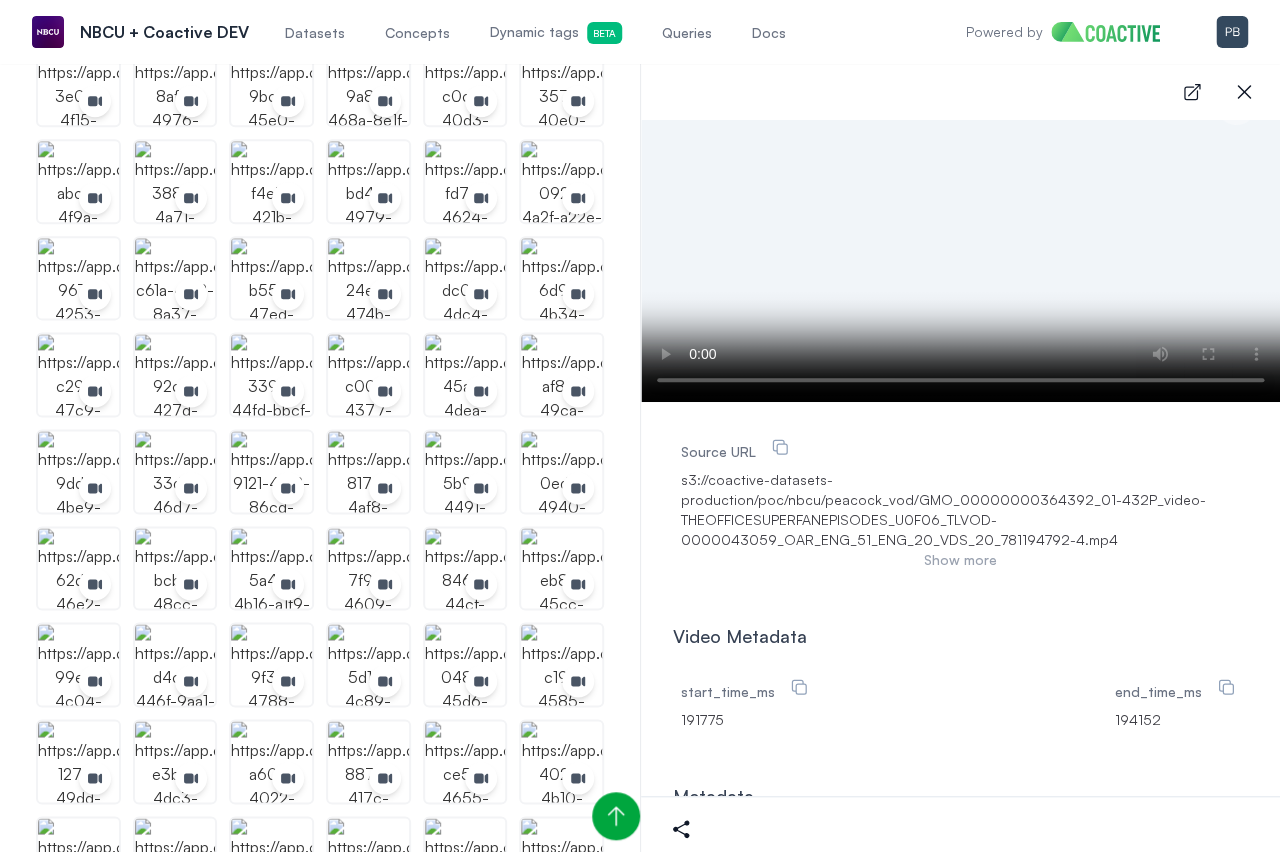 scroll, scrollTop: 0, scrollLeft: 0, axis: both 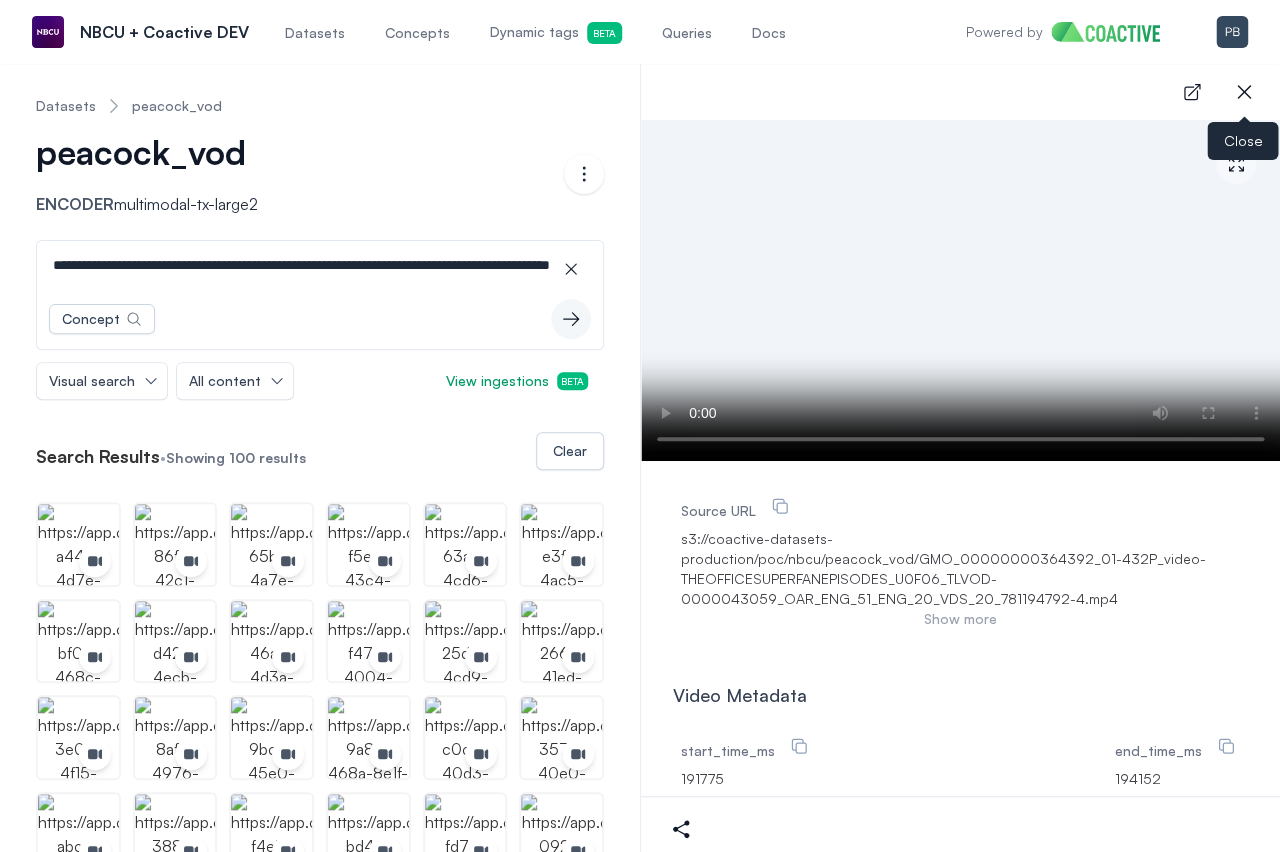 click 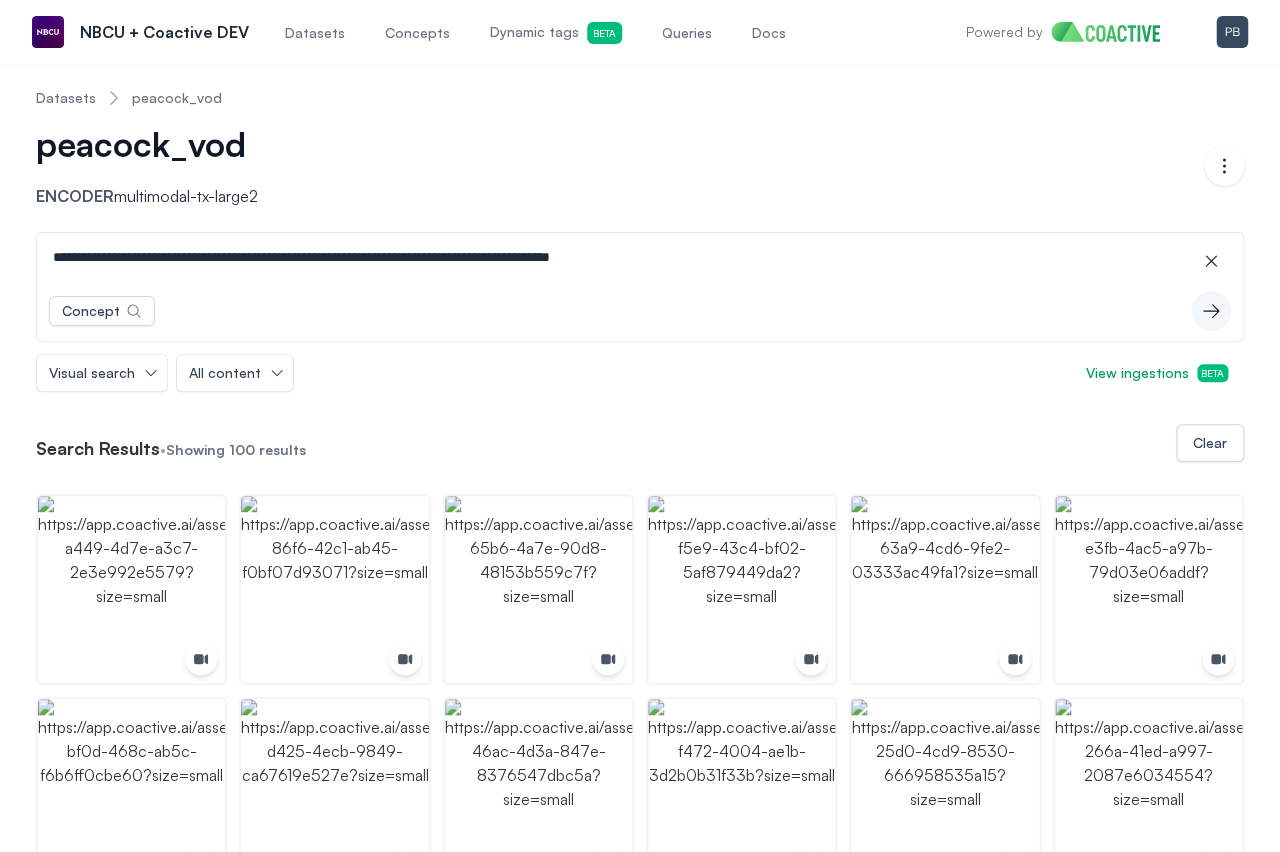 scroll, scrollTop: 0, scrollLeft: 0, axis: both 